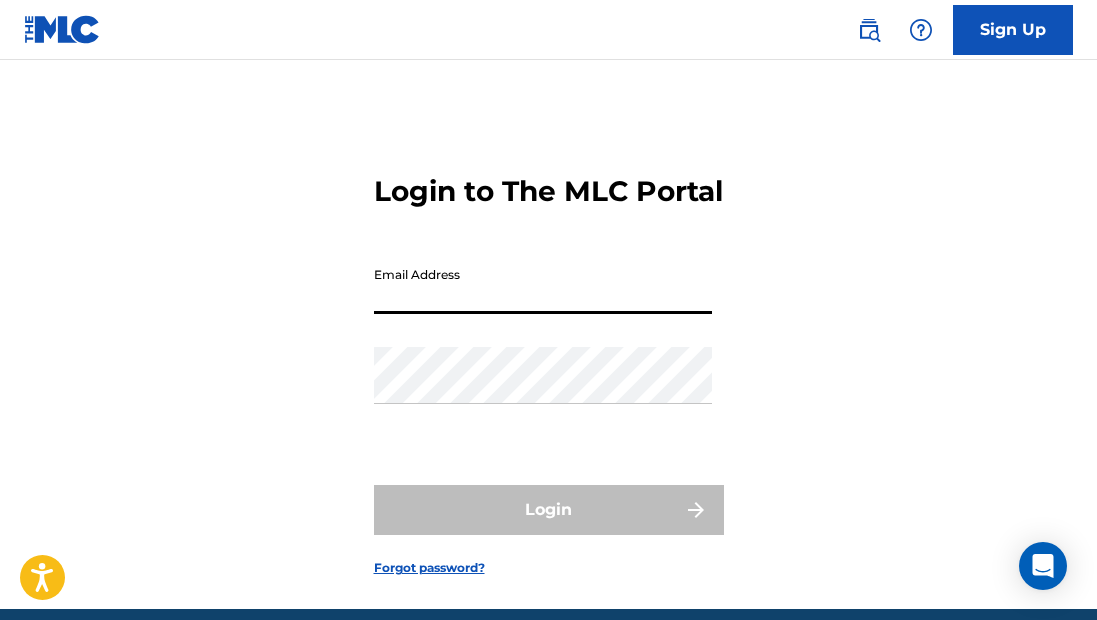 scroll, scrollTop: 0, scrollLeft: 0, axis: both 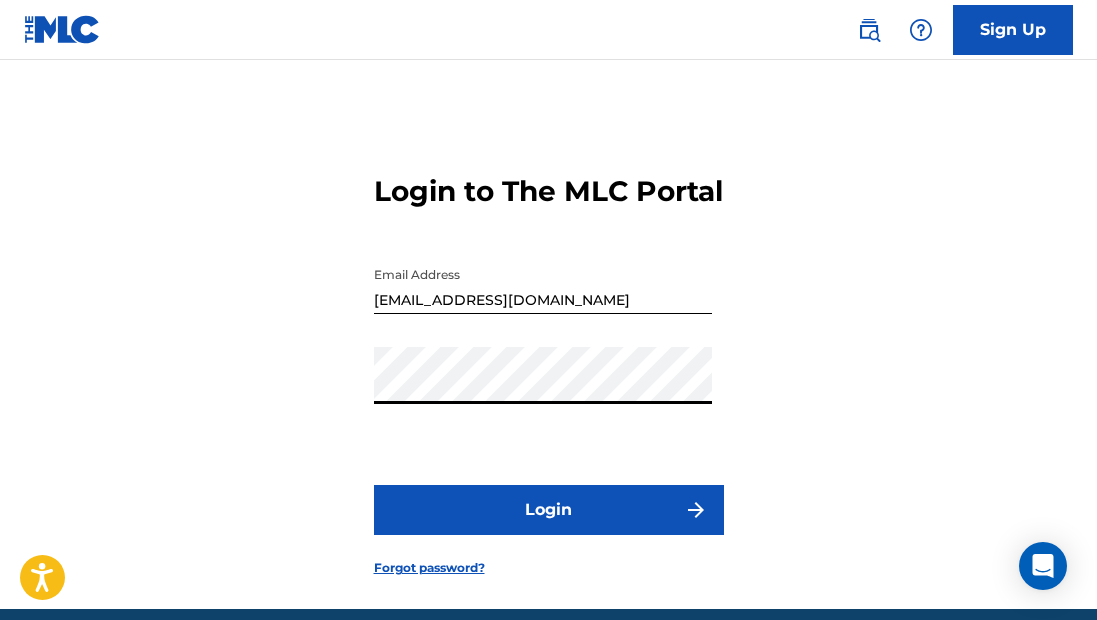 click on "Login" at bounding box center (549, 510) 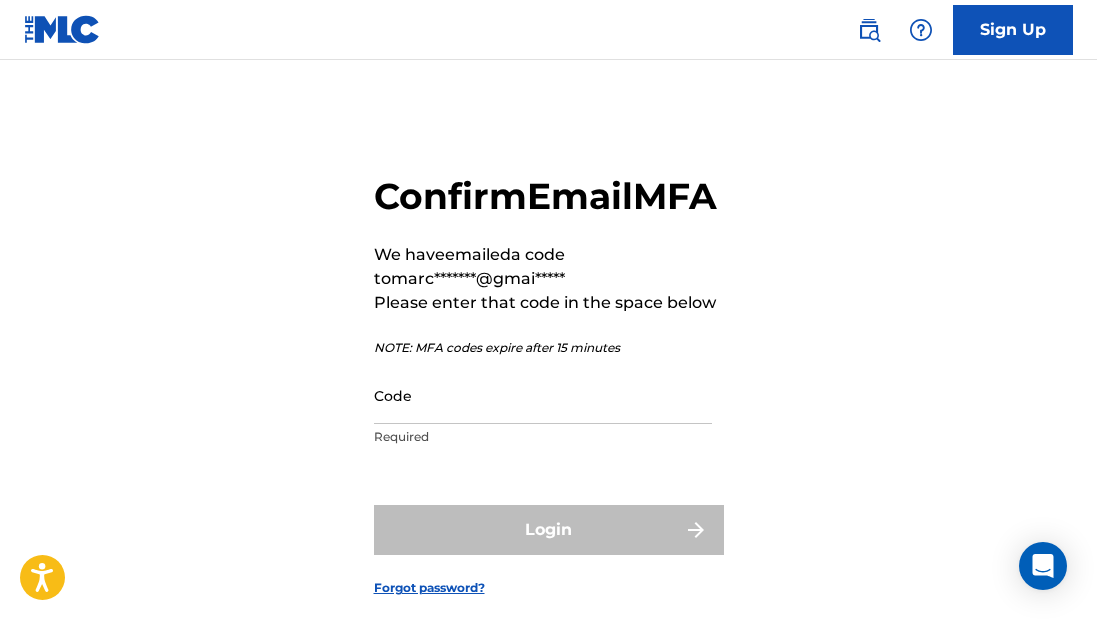 click on "Code" at bounding box center (543, 395) 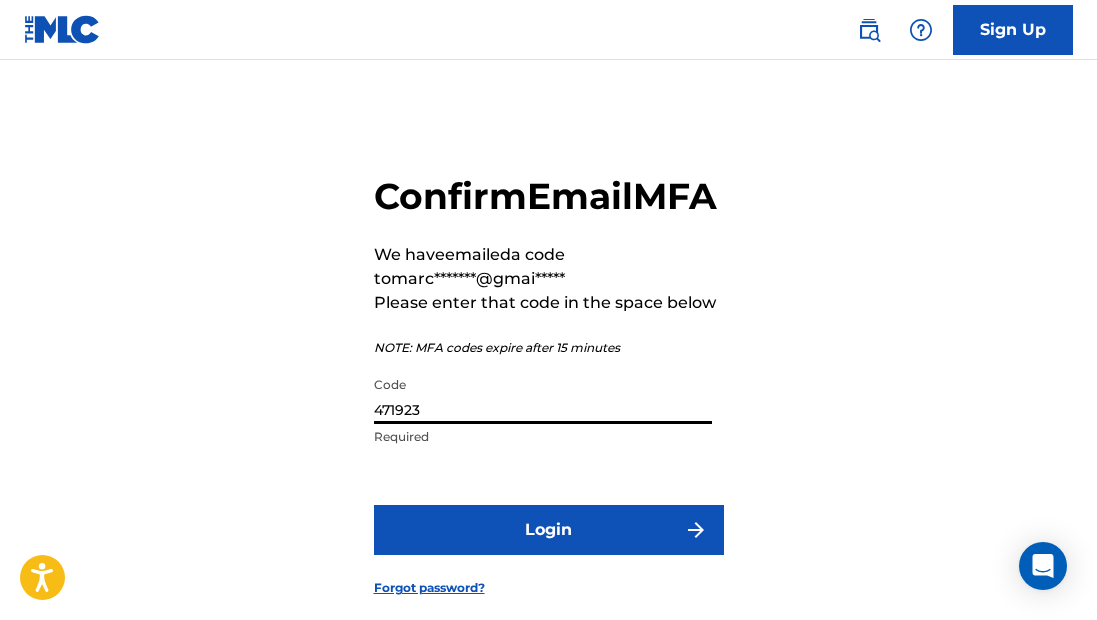type on "471923" 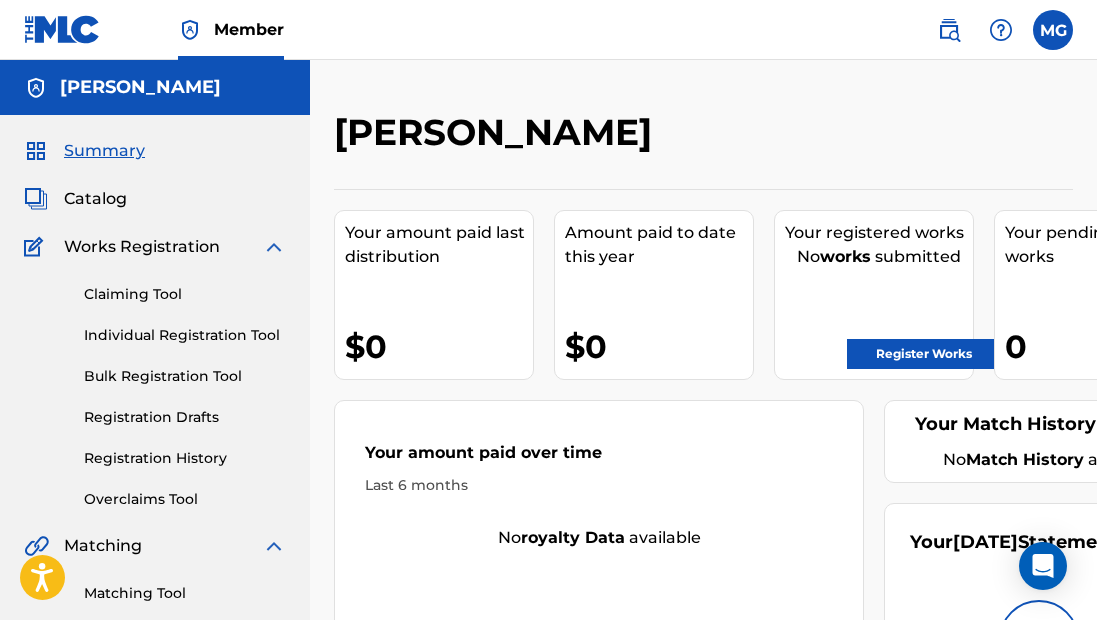 scroll, scrollTop: 0, scrollLeft: 0, axis: both 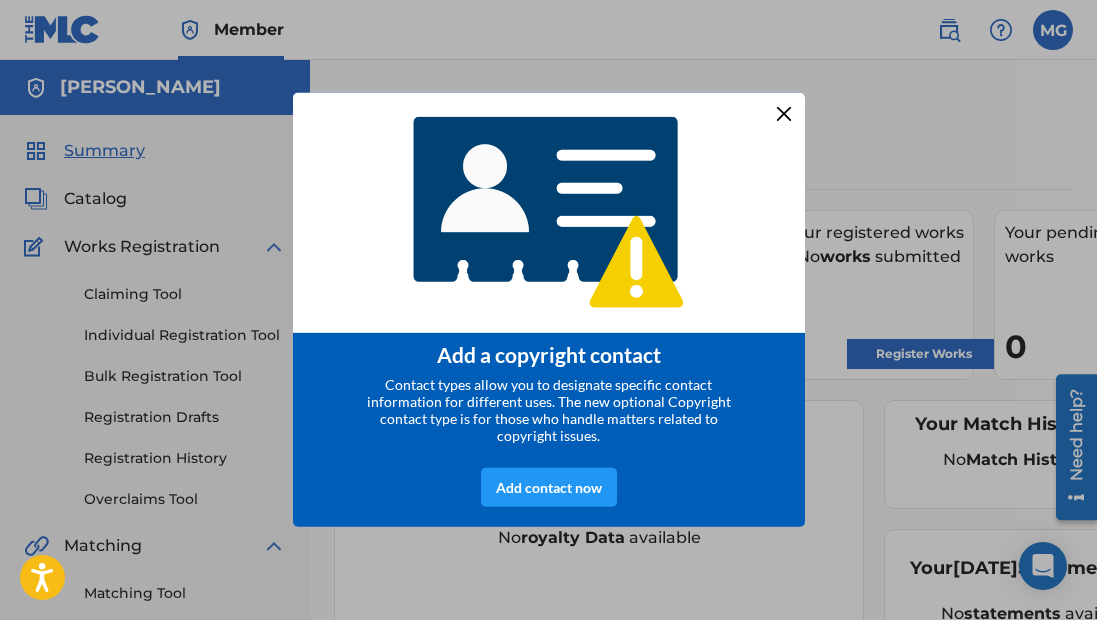 click at bounding box center (783, 114) 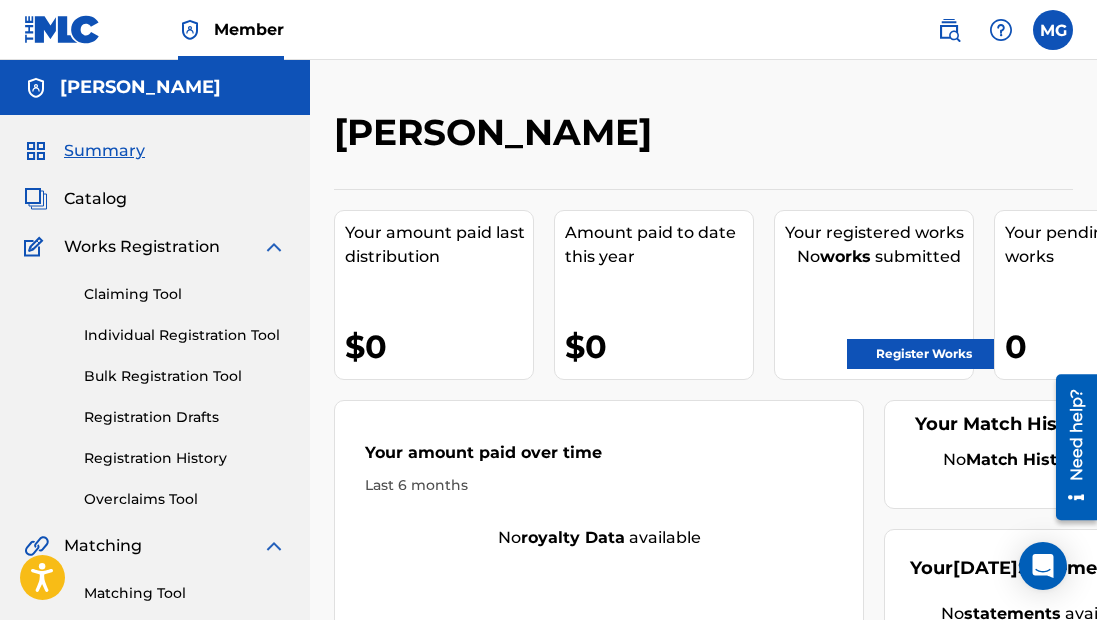 click on "Catalog" at bounding box center [95, 199] 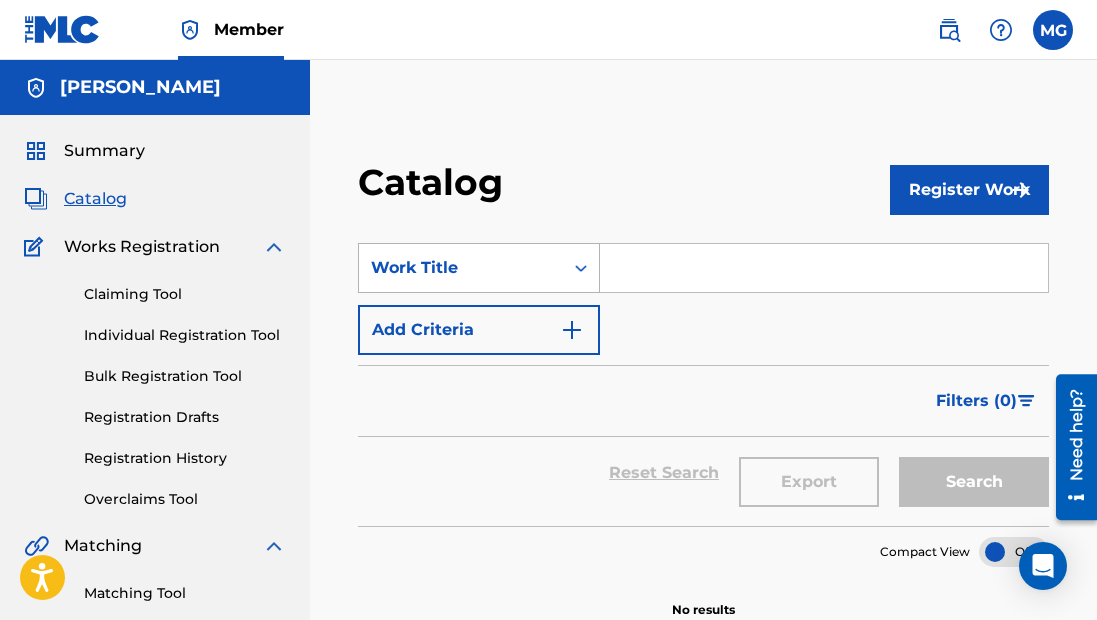 scroll, scrollTop: 55, scrollLeft: 0, axis: vertical 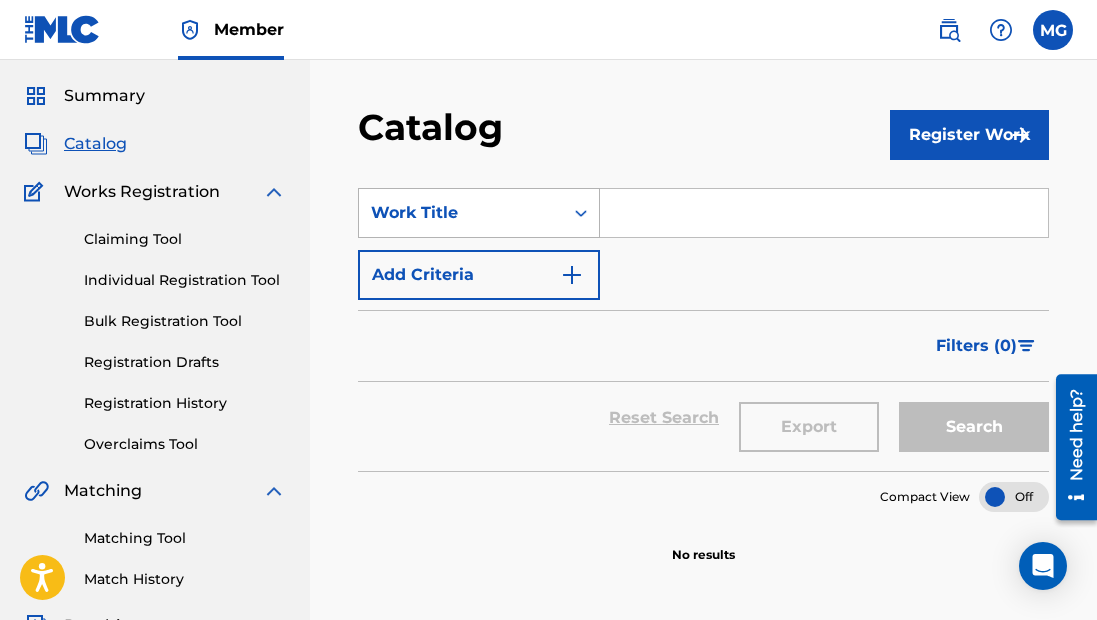 click on "Work Title" at bounding box center [461, 213] 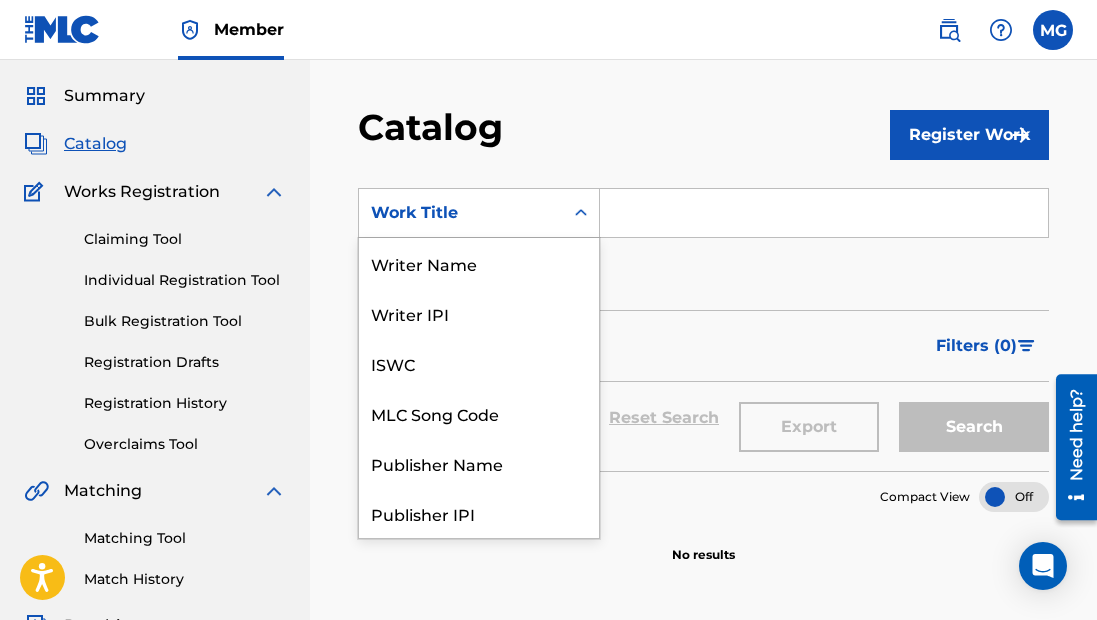 scroll, scrollTop: 300, scrollLeft: 0, axis: vertical 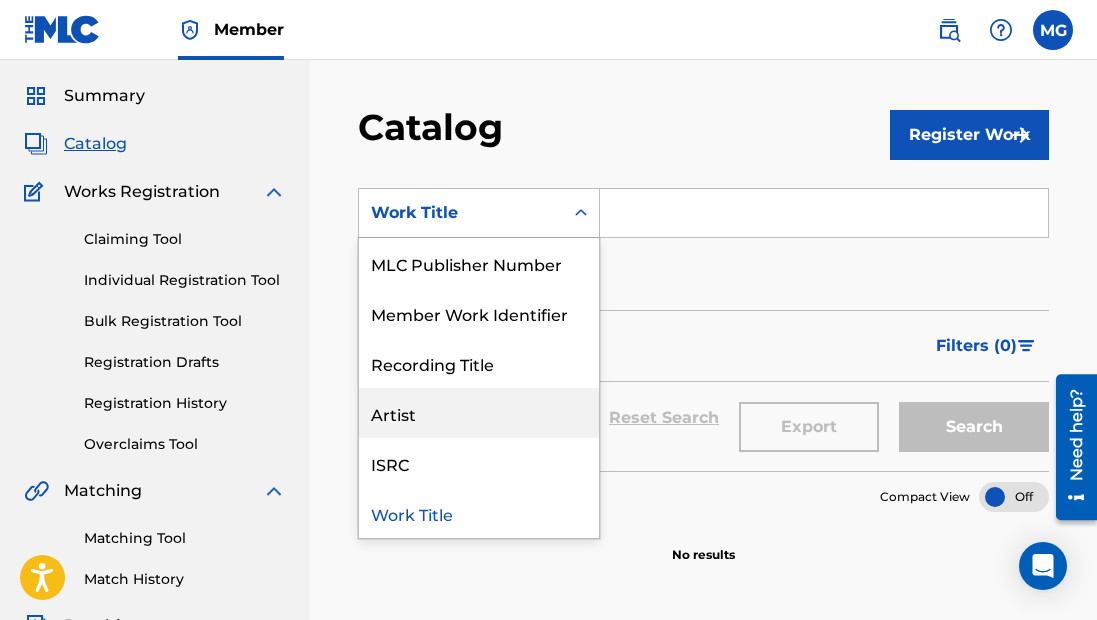 click on "Artist" at bounding box center (479, 413) 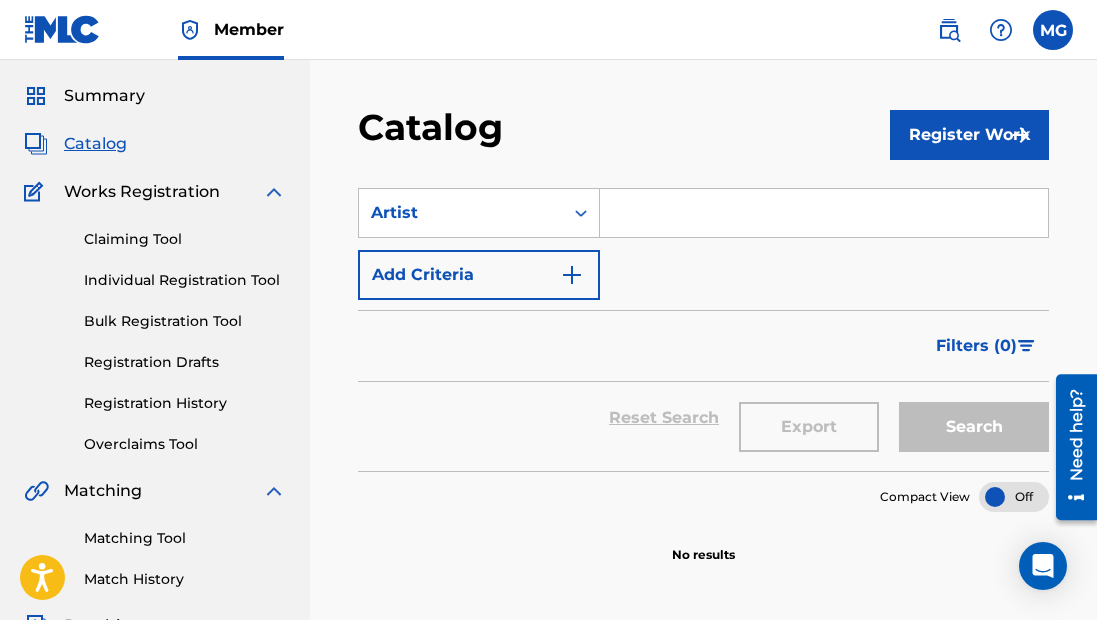 click at bounding box center [824, 213] 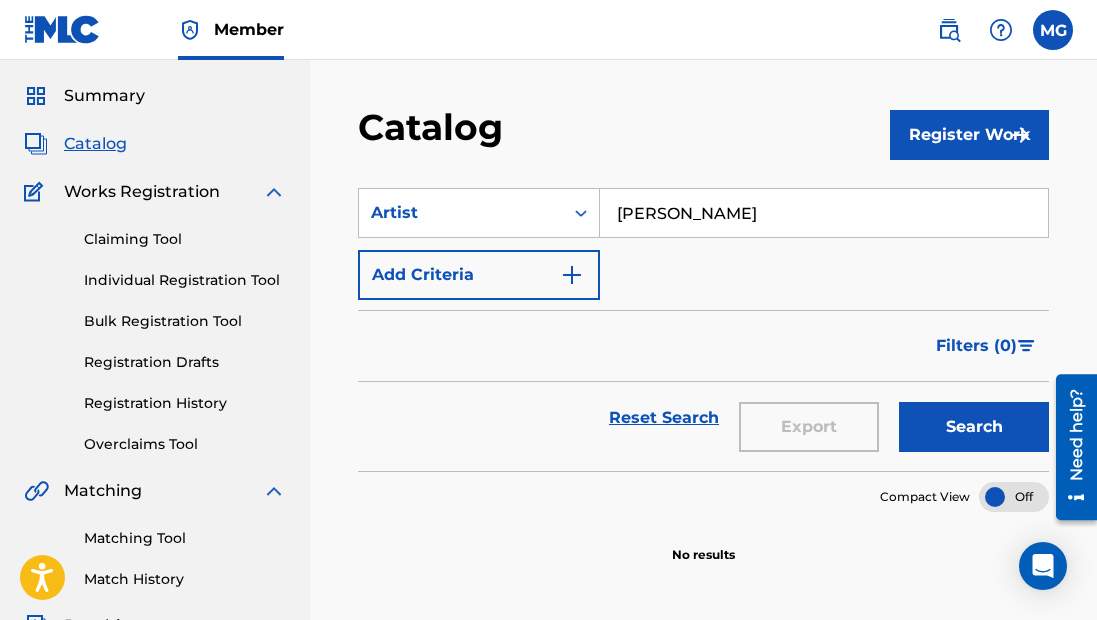 type on "[PERSON_NAME]" 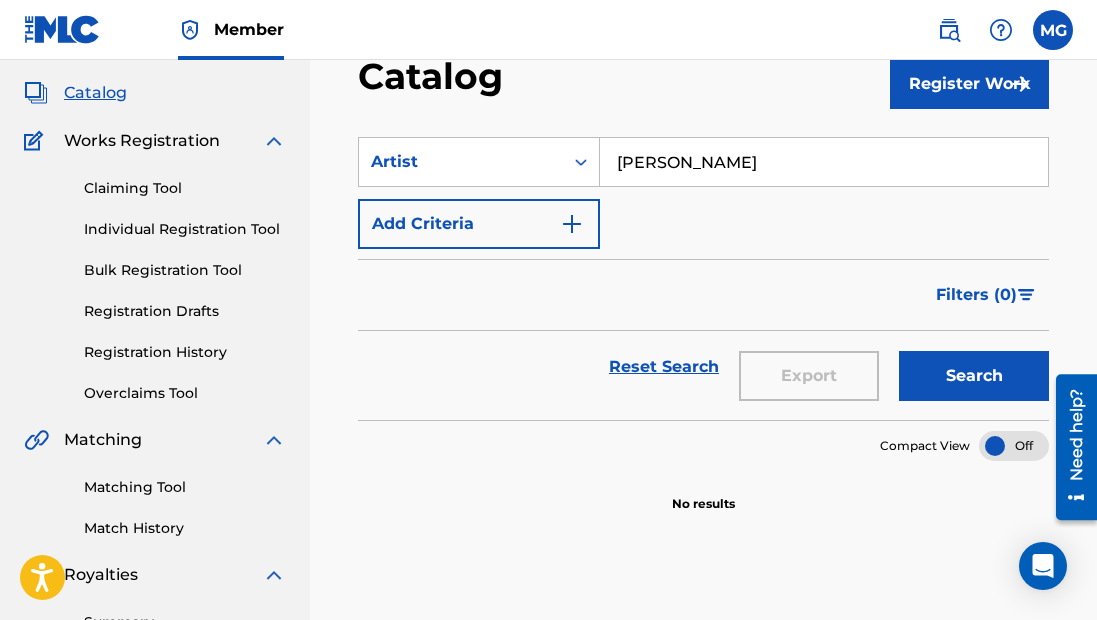 scroll, scrollTop: 105, scrollLeft: 0, axis: vertical 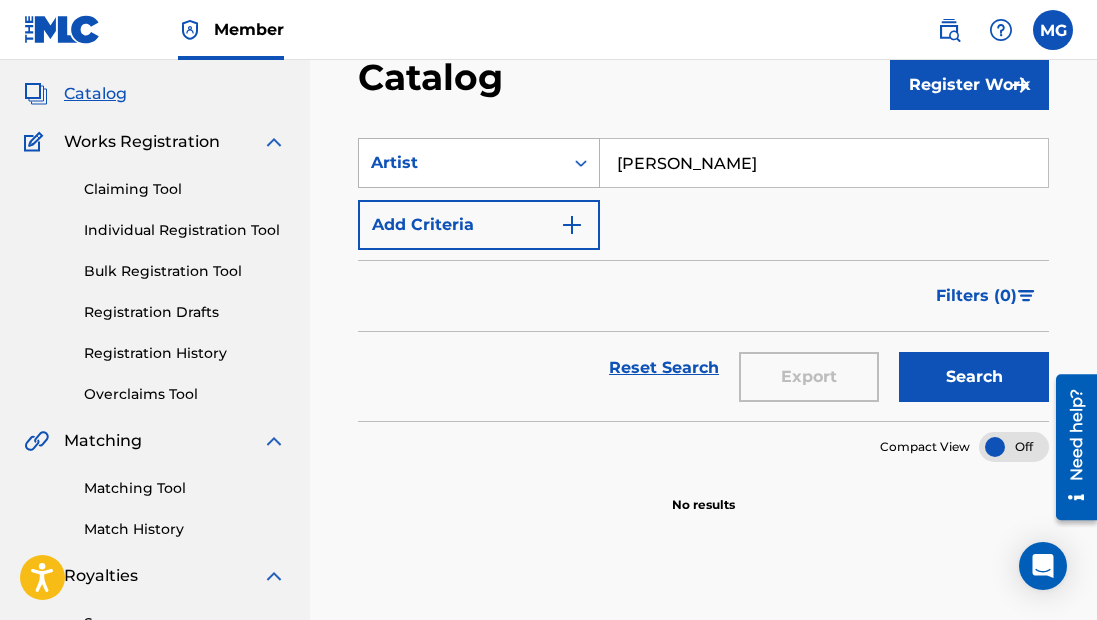 click on "Artist" at bounding box center [461, 163] 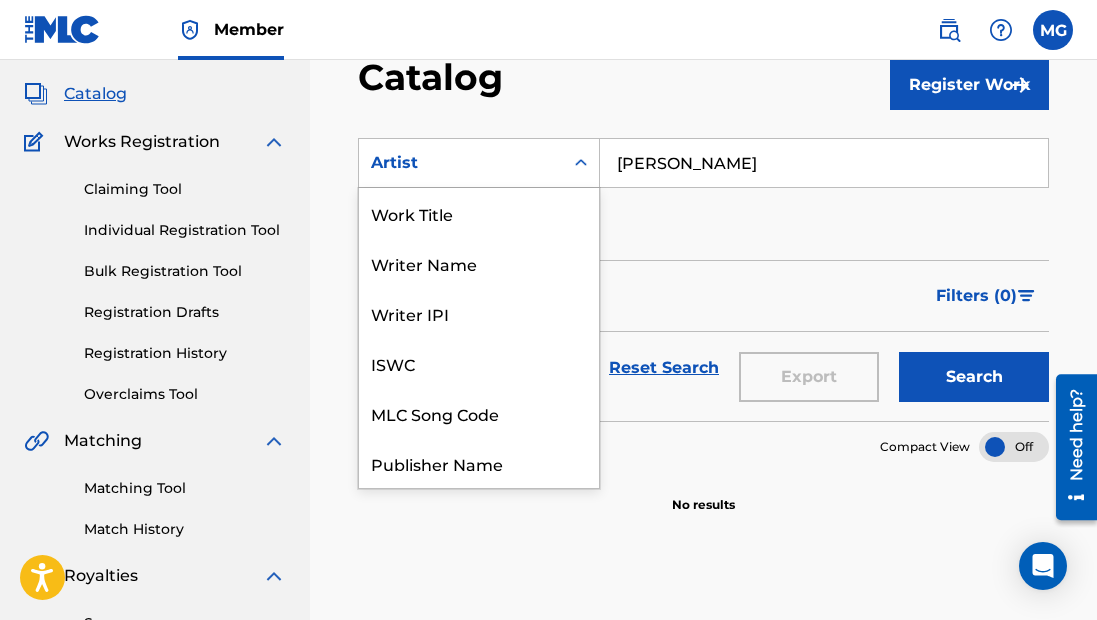 scroll, scrollTop: 300, scrollLeft: 0, axis: vertical 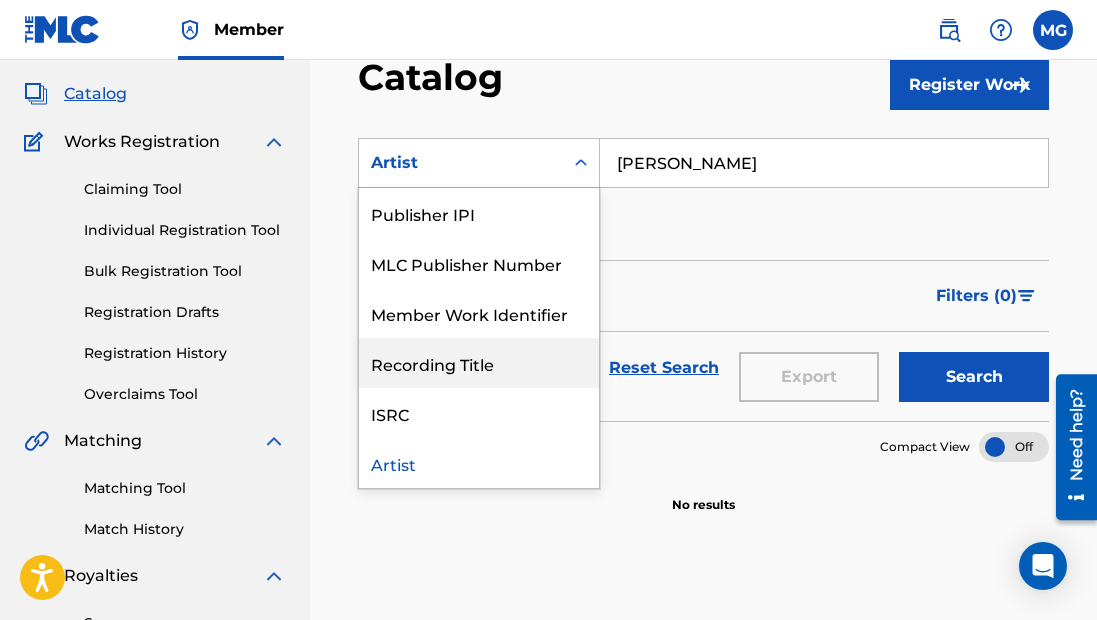 click on "Recording Title" at bounding box center [479, 363] 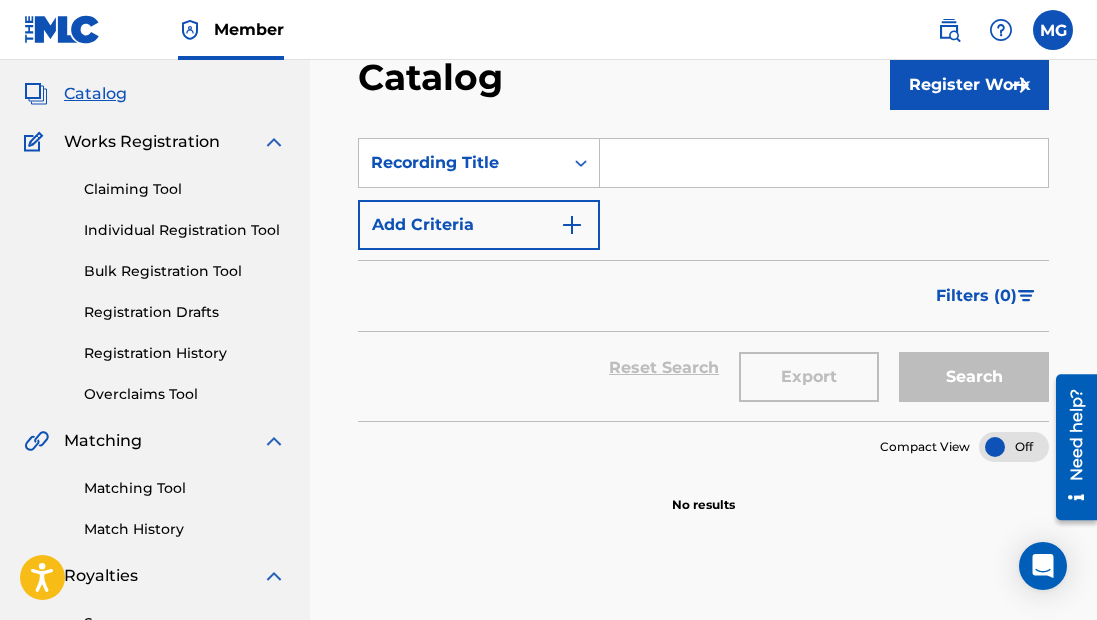 click at bounding box center (824, 163) 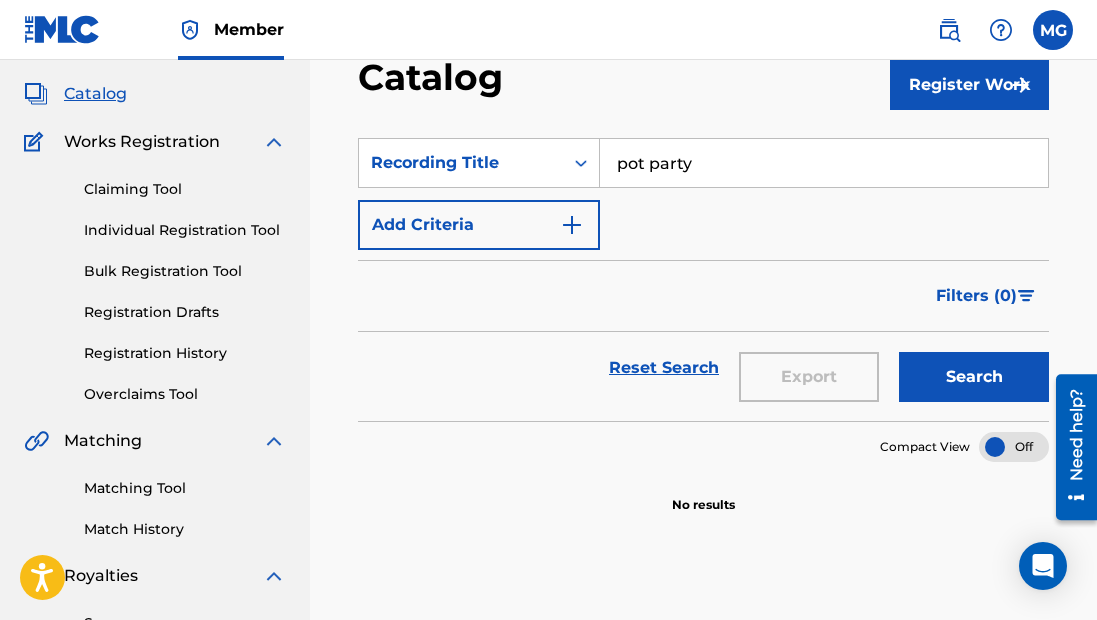 type on "pot party" 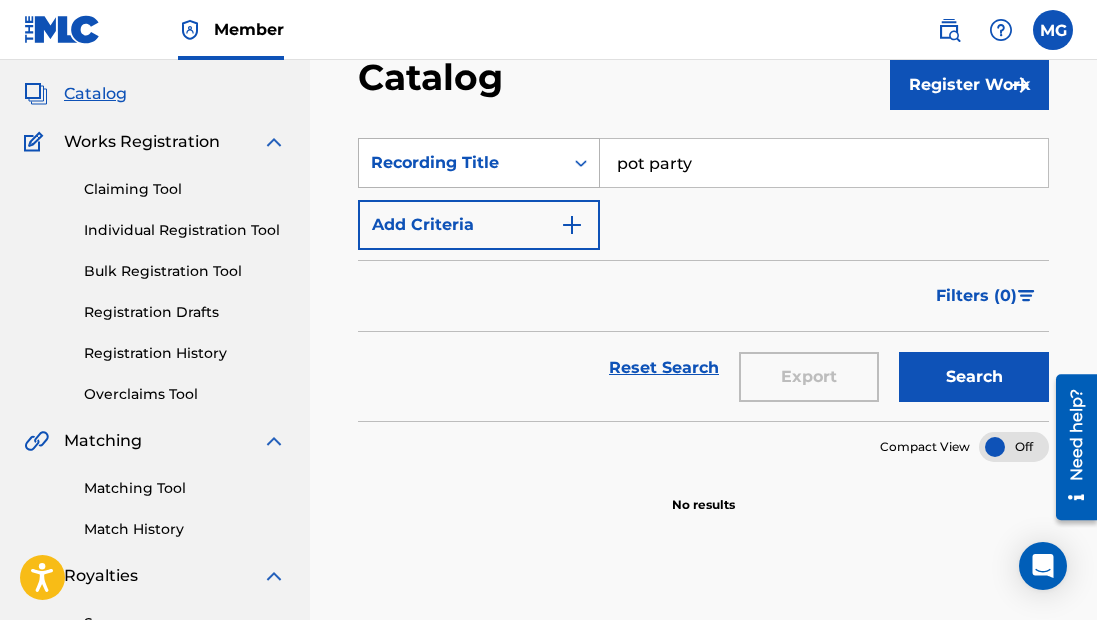 click on "Recording Title" at bounding box center [461, 163] 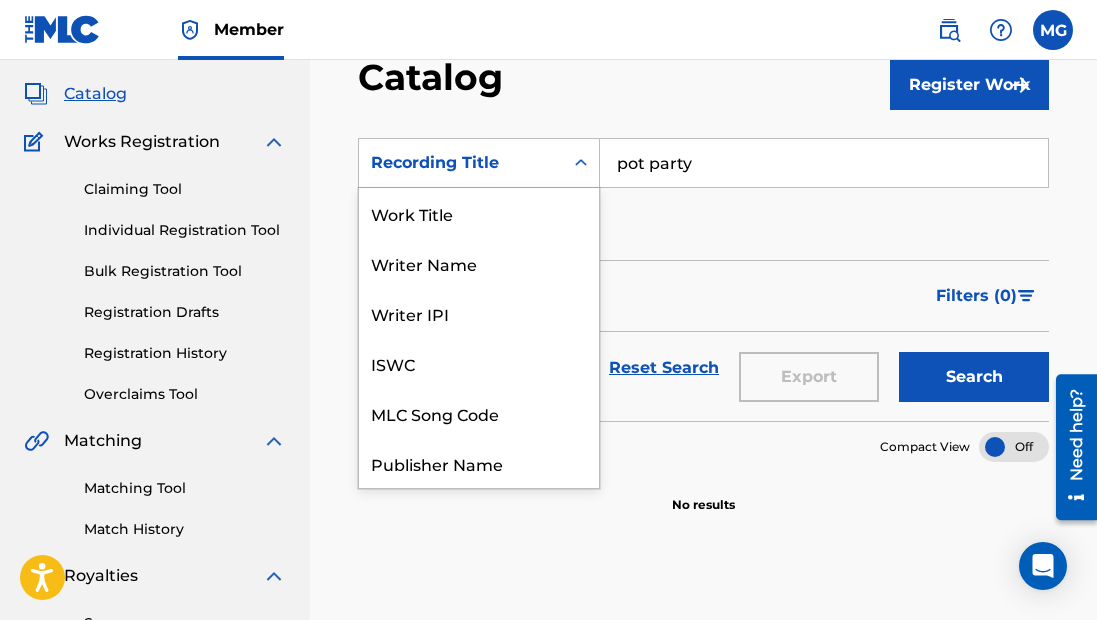 scroll, scrollTop: 300, scrollLeft: 0, axis: vertical 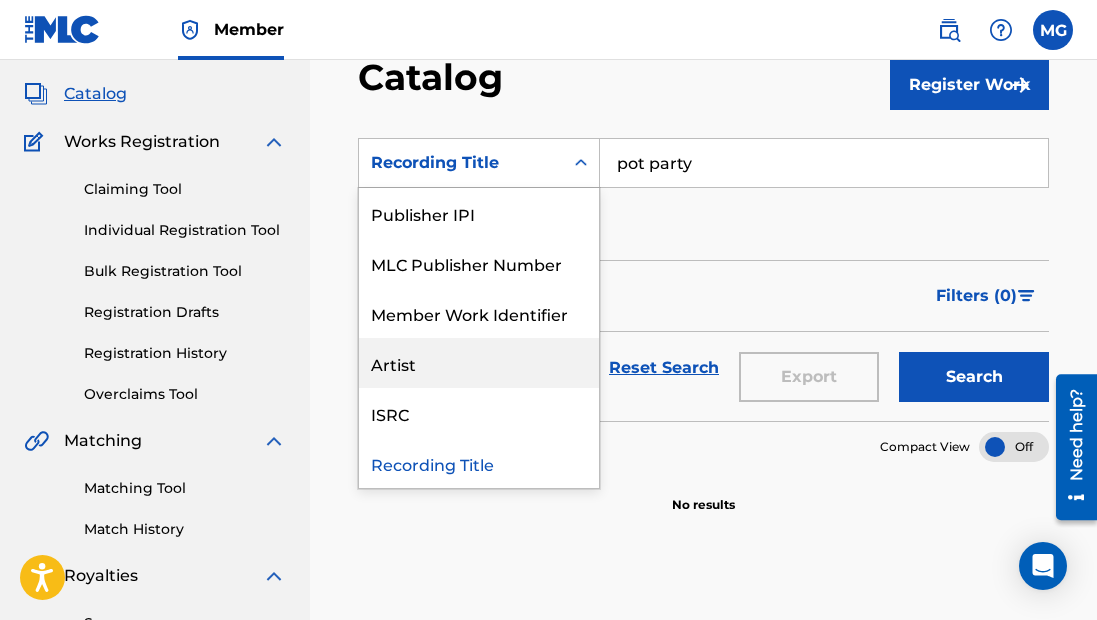 click on "Artist" at bounding box center (479, 363) 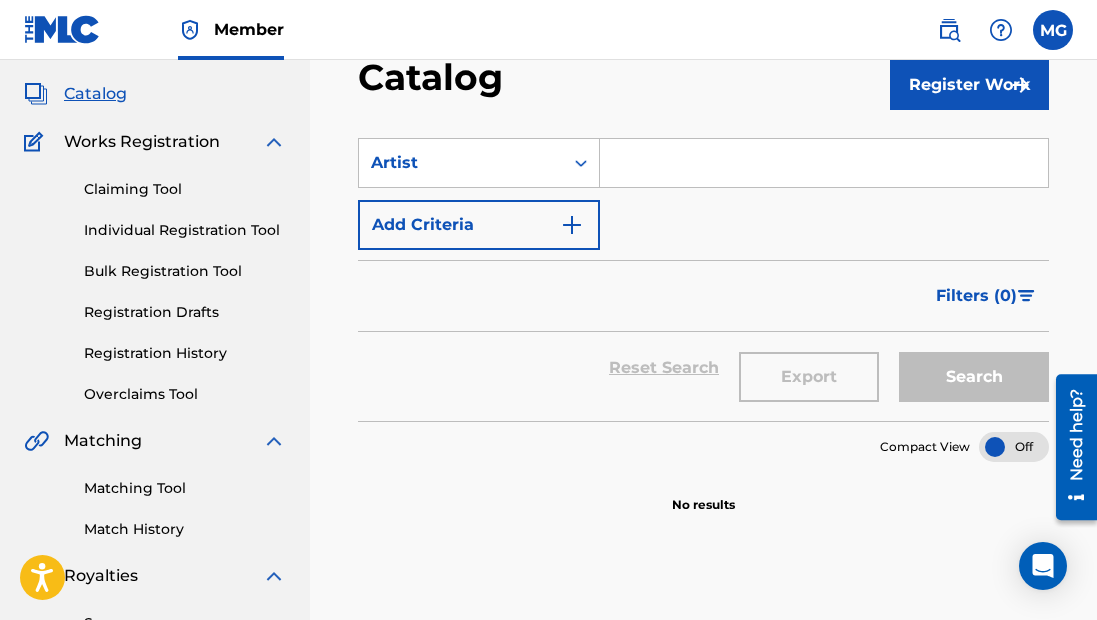 click on "Add Criteria" at bounding box center (479, 225) 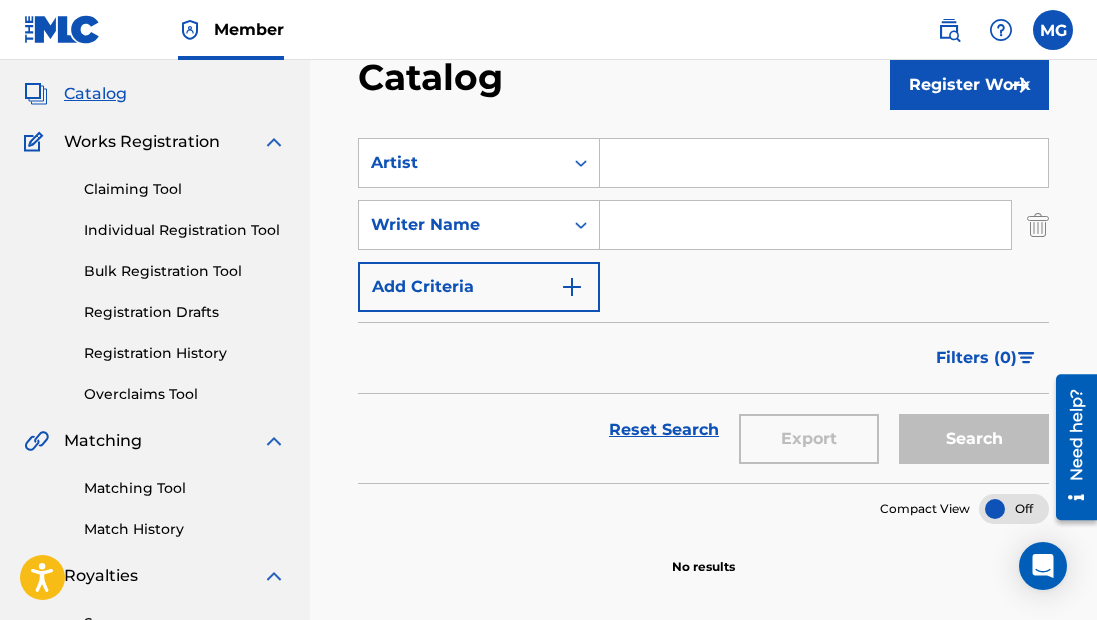 click at bounding box center (1038, 225) 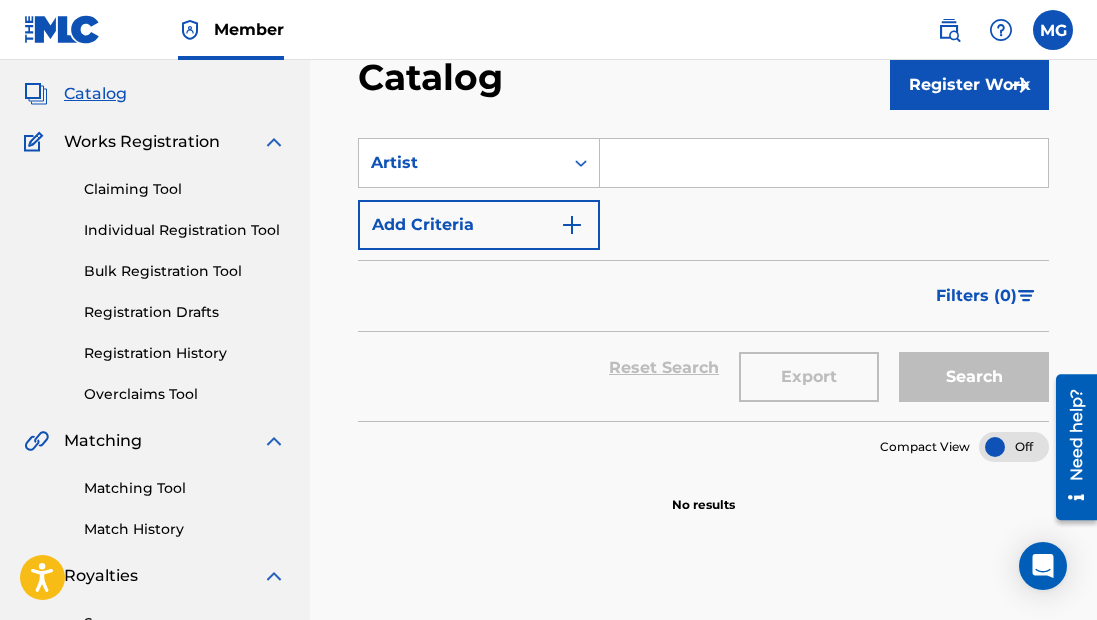 click at bounding box center (824, 163) 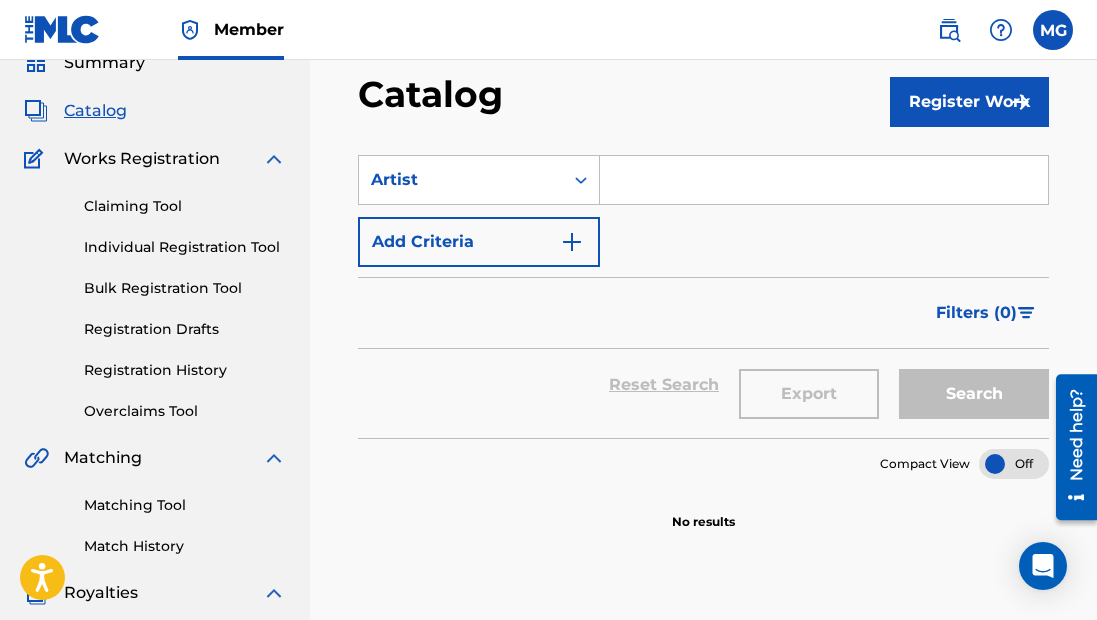 scroll, scrollTop: 81, scrollLeft: 0, axis: vertical 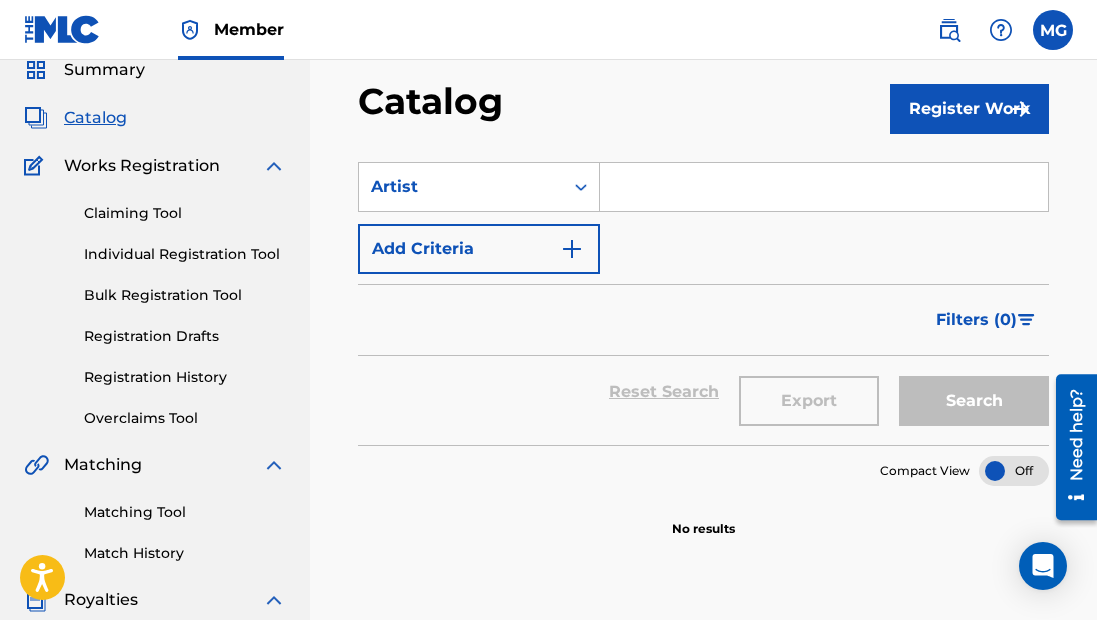 click on "Works Registration" at bounding box center [142, 166] 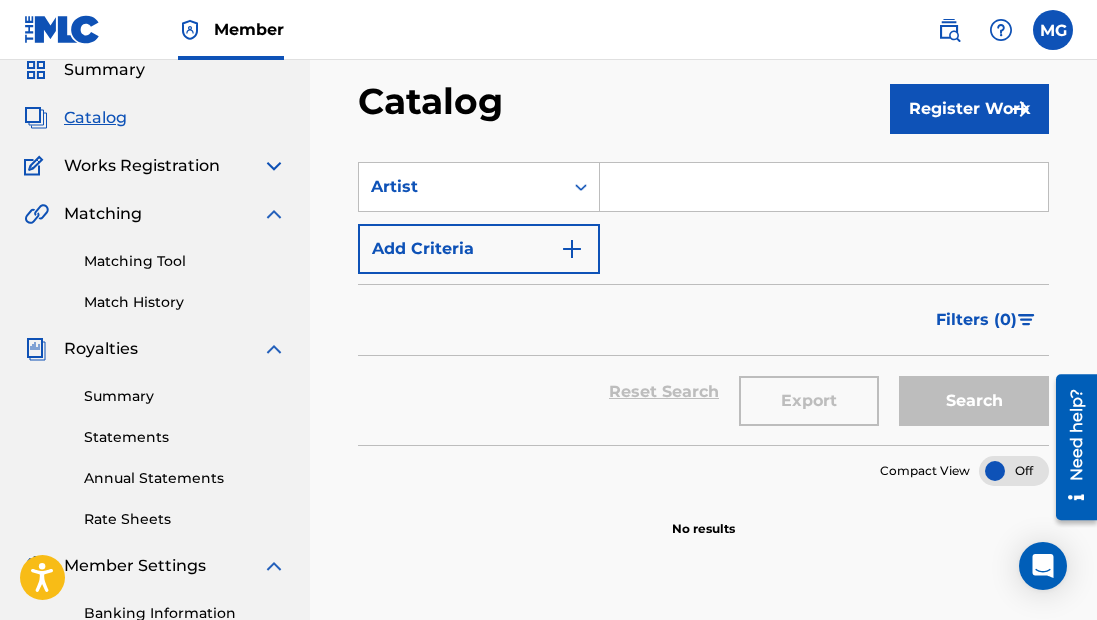 click at bounding box center [274, 166] 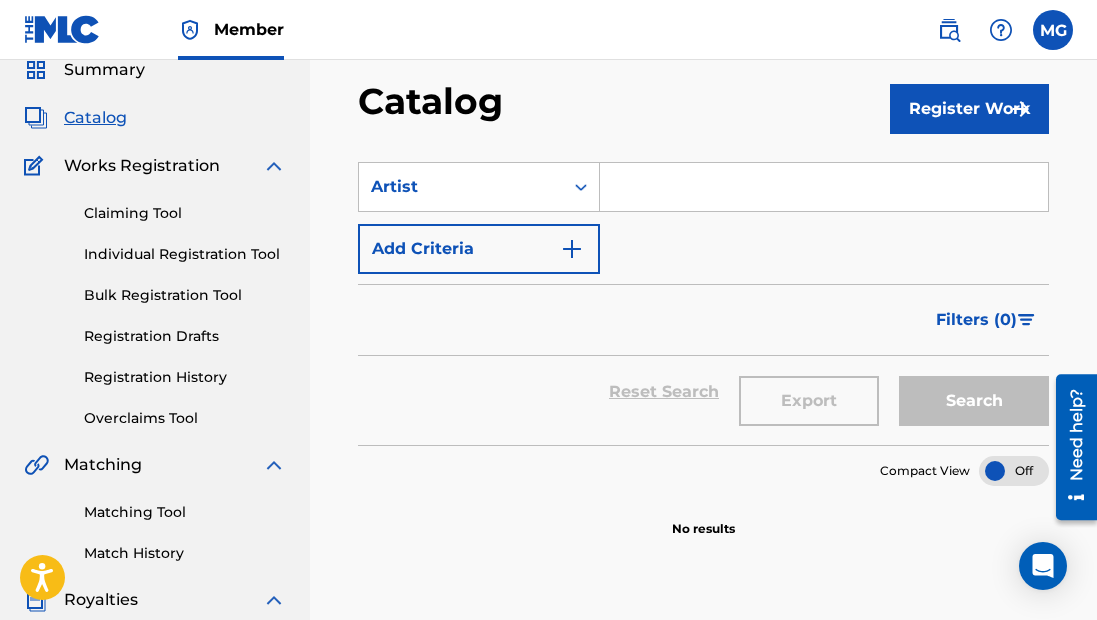 click on "Works Registration" at bounding box center [142, 166] 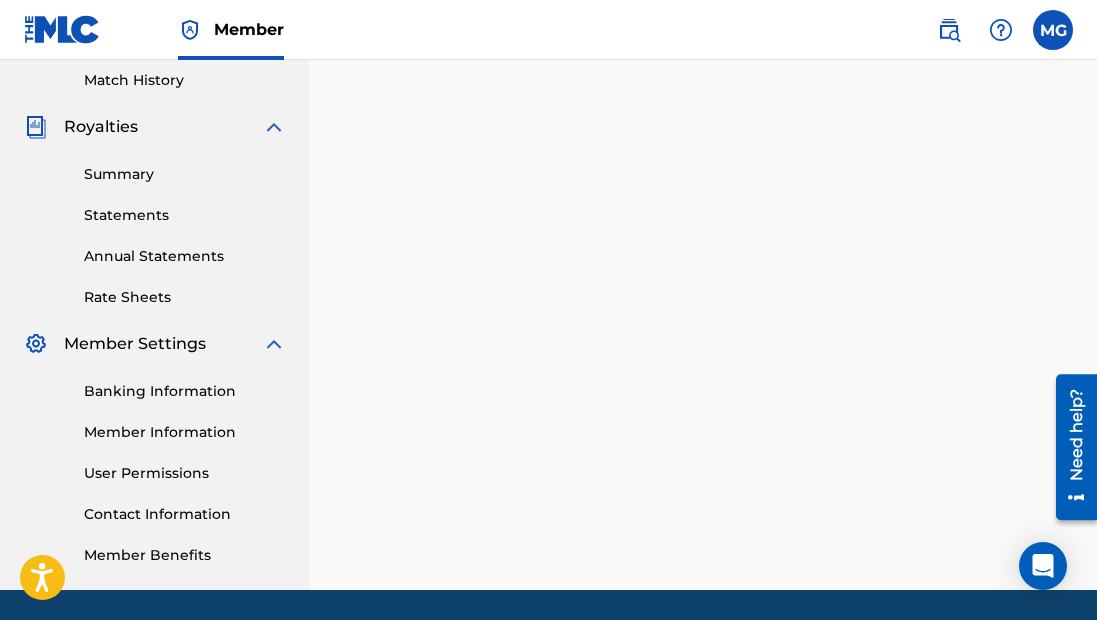 click on "Summary" at bounding box center (185, 174) 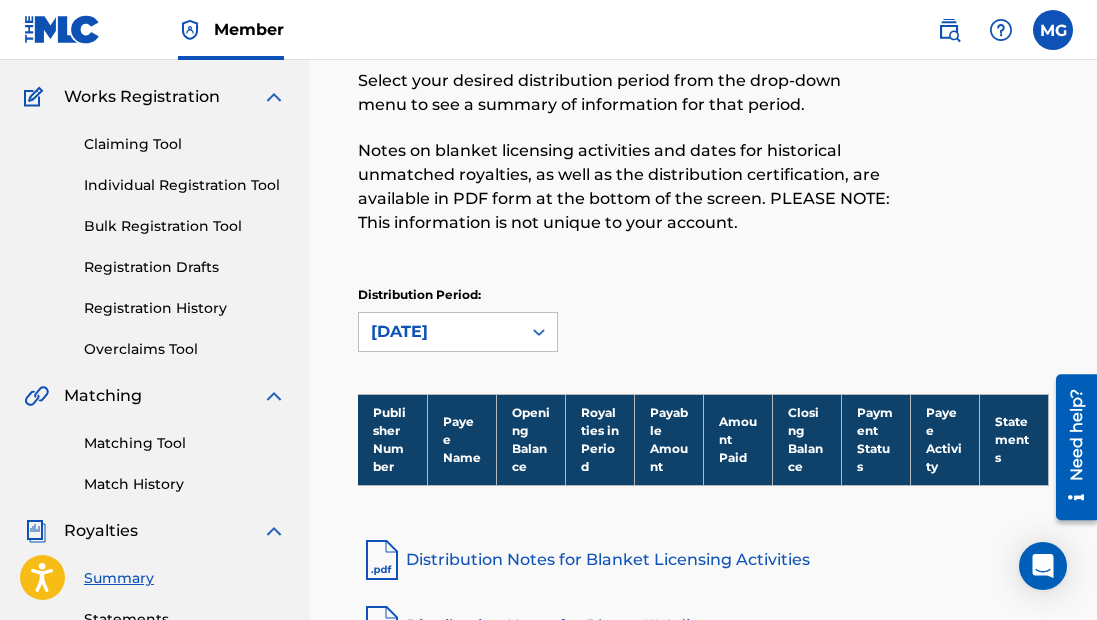 scroll, scrollTop: 0, scrollLeft: 0, axis: both 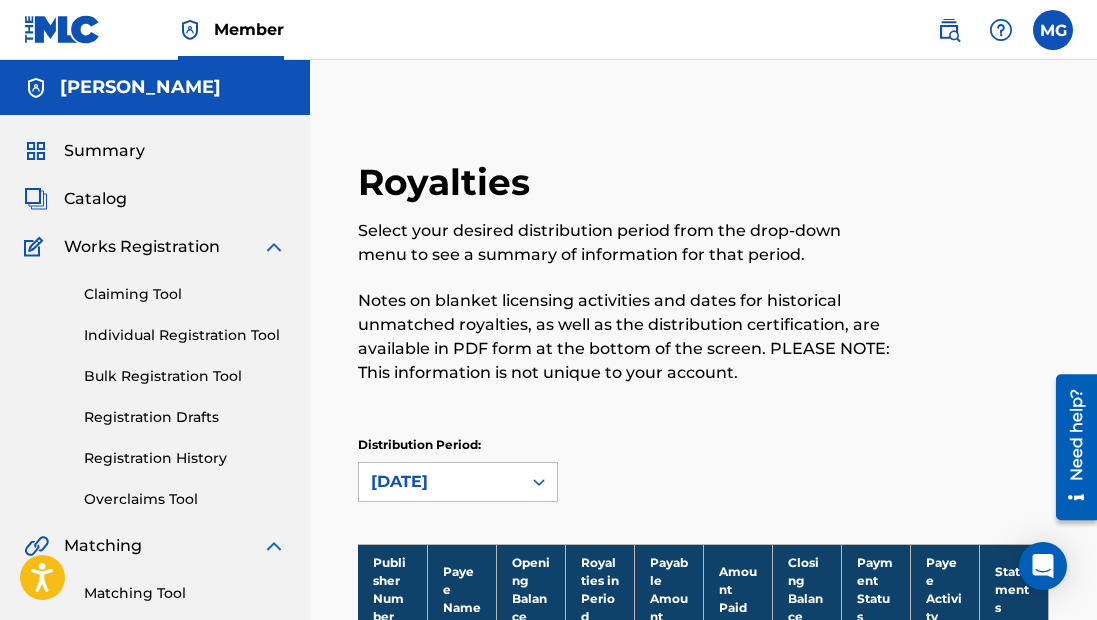 click on "Works Registration" at bounding box center (142, 247) 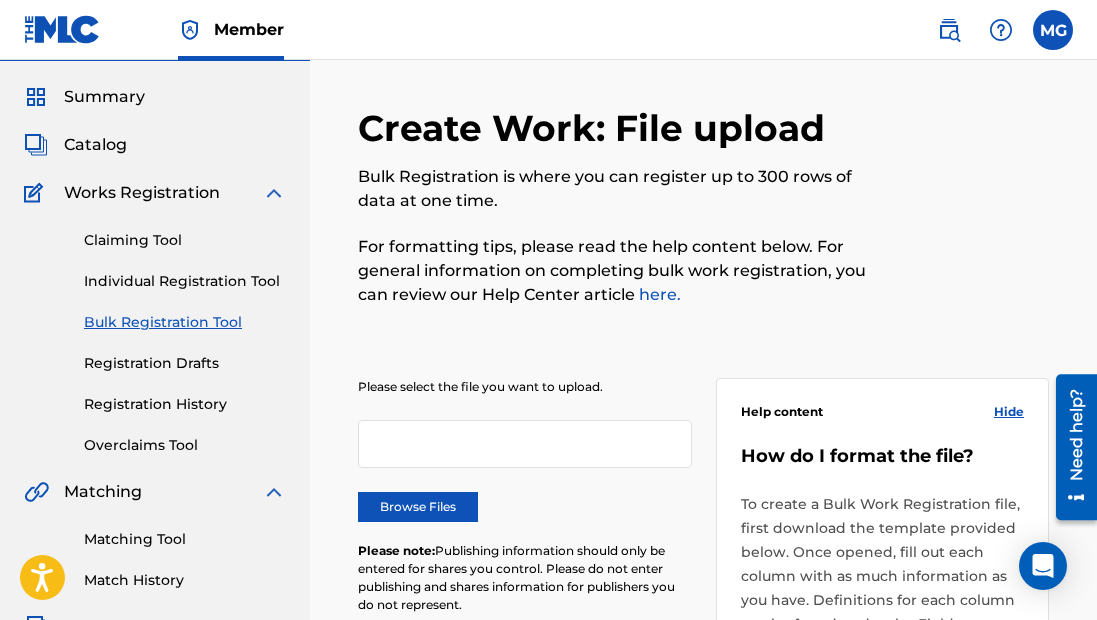 scroll, scrollTop: 45, scrollLeft: 0, axis: vertical 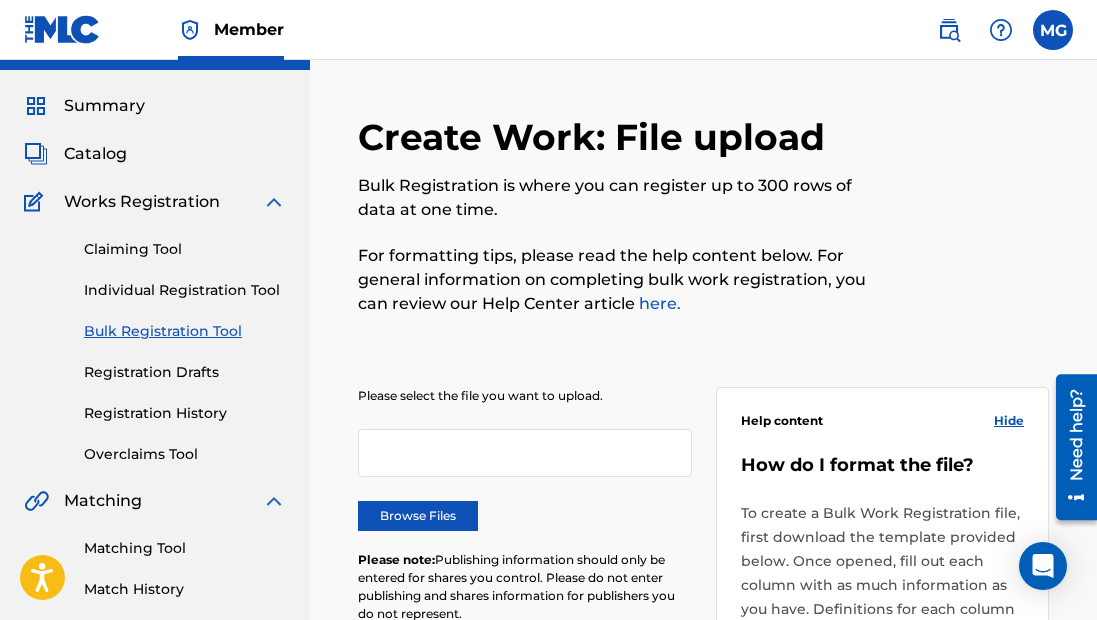 click on "Works Registration" at bounding box center (142, 202) 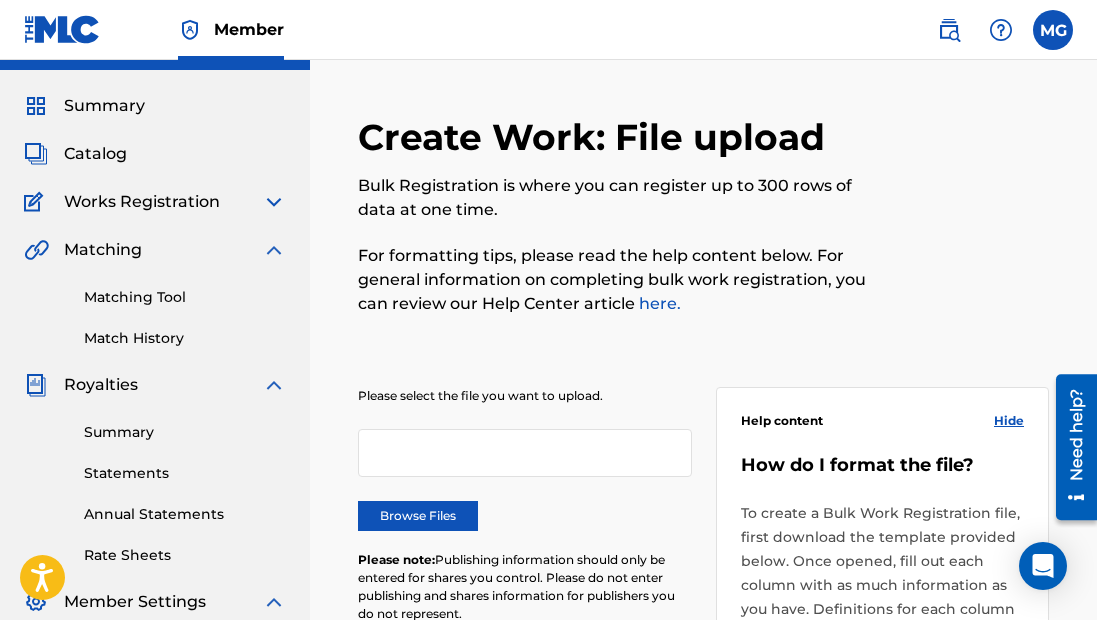 click at bounding box center [274, 202] 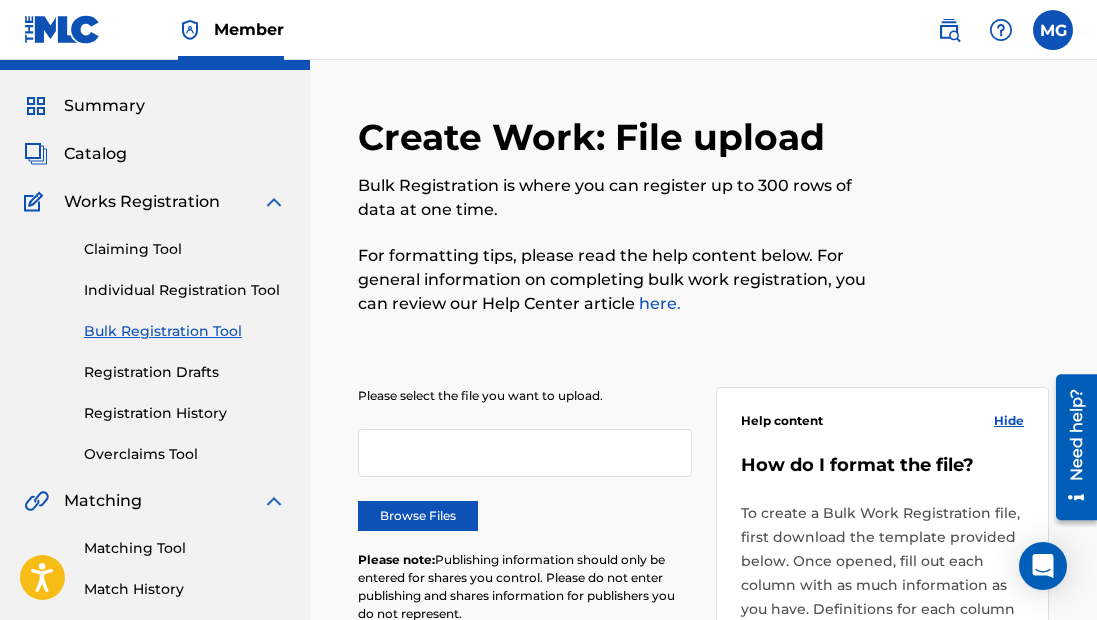 click on "Claiming Tool Individual Registration Tool Bulk Registration Tool Registration Drafts Registration History Overclaims Tool" at bounding box center (155, 339) 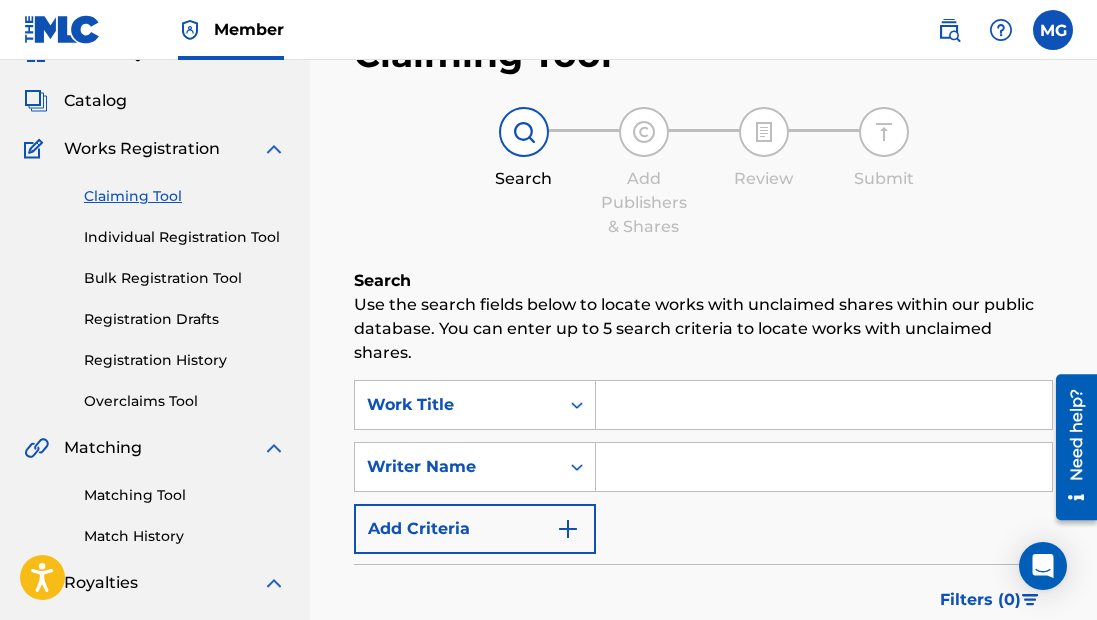 scroll, scrollTop: 109, scrollLeft: 0, axis: vertical 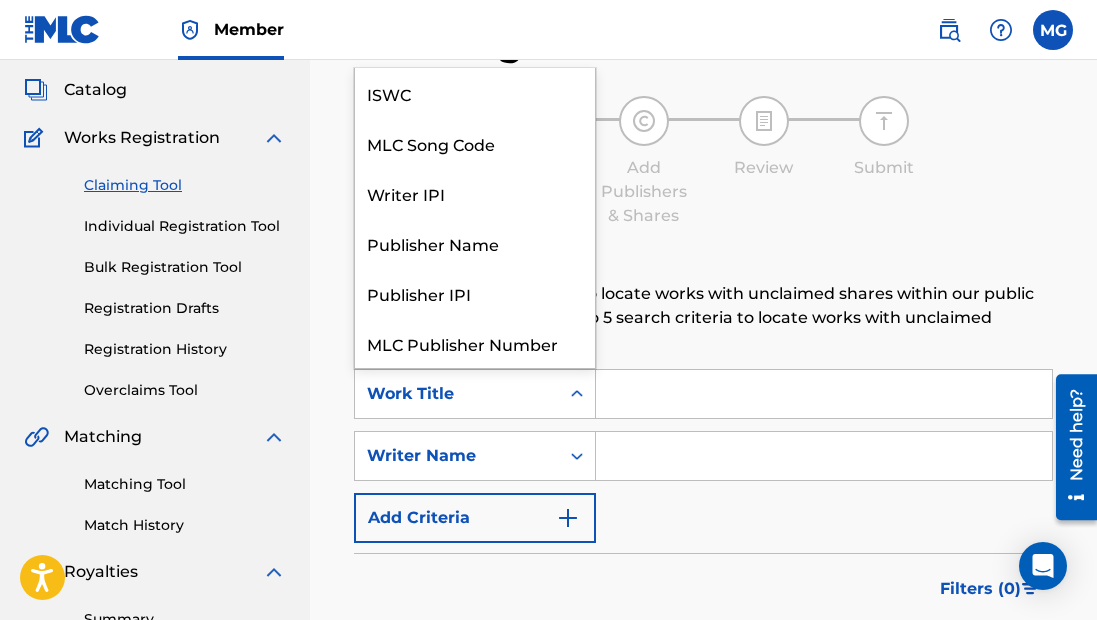 click on "Work Title" at bounding box center [457, 394] 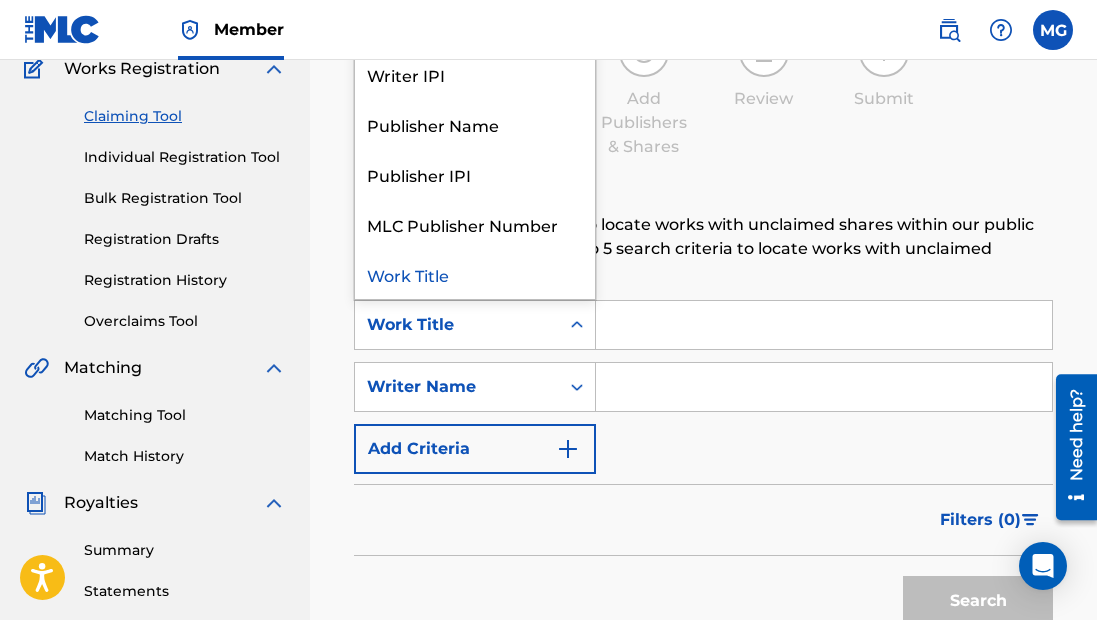 click on "Search" at bounding box center [703, 201] 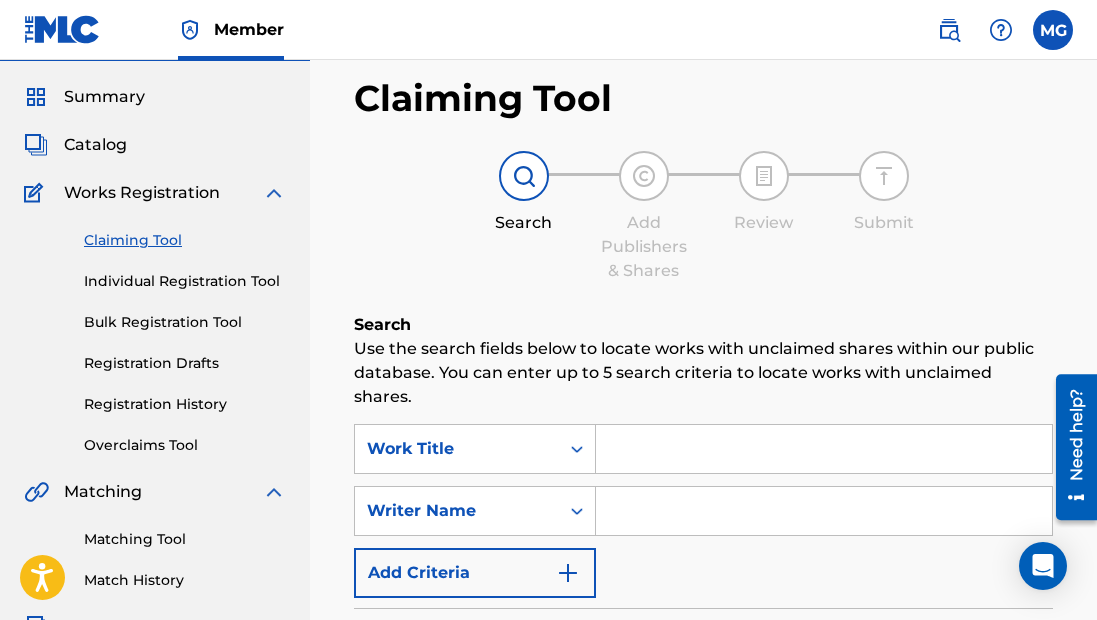 scroll, scrollTop: 52, scrollLeft: 0, axis: vertical 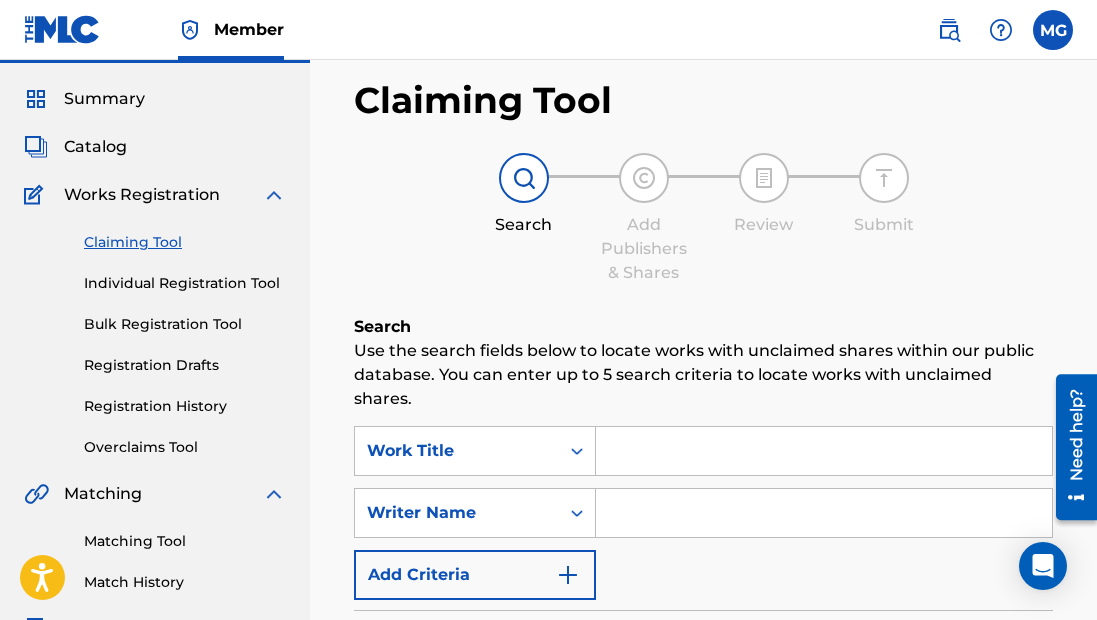 click on "Individual Registration Tool" at bounding box center [185, 283] 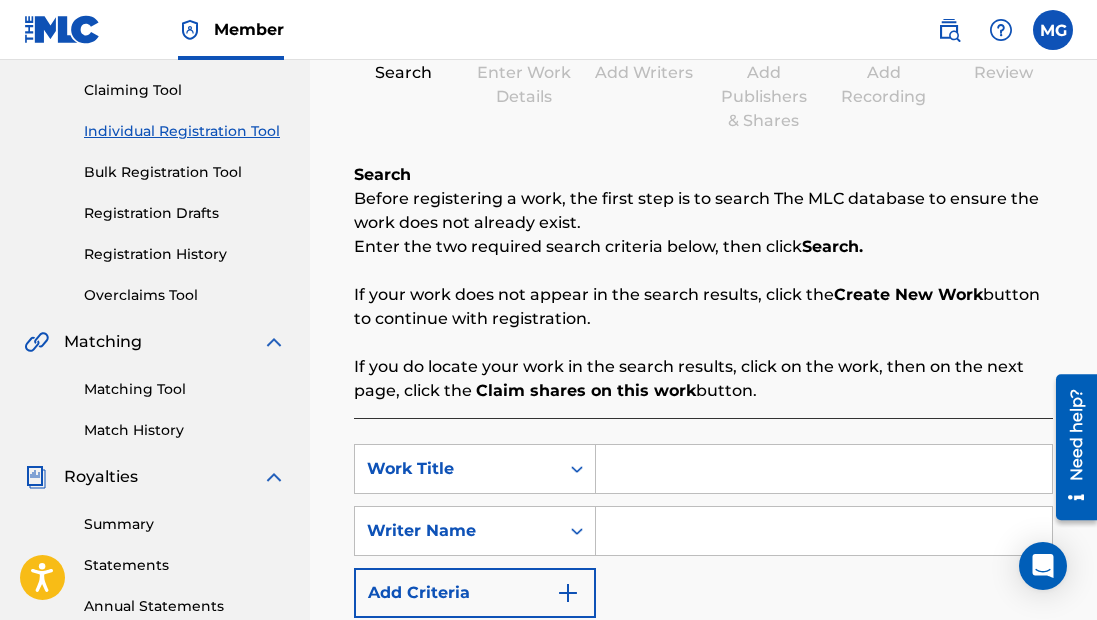 scroll, scrollTop: 228, scrollLeft: 0, axis: vertical 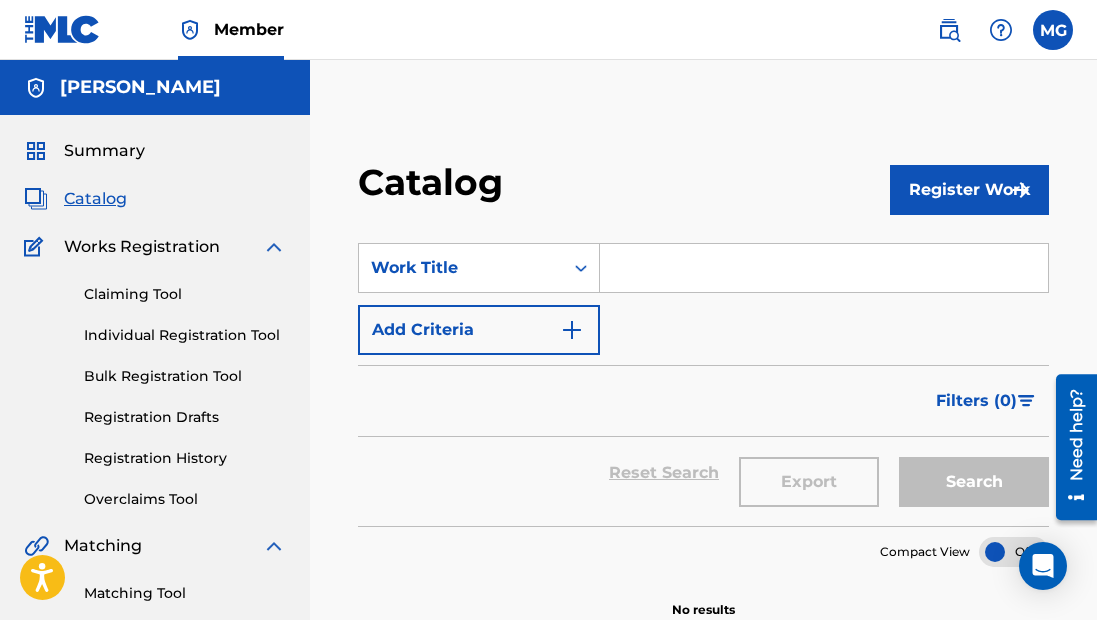 click on "Bulk Registration Tool" at bounding box center [185, 376] 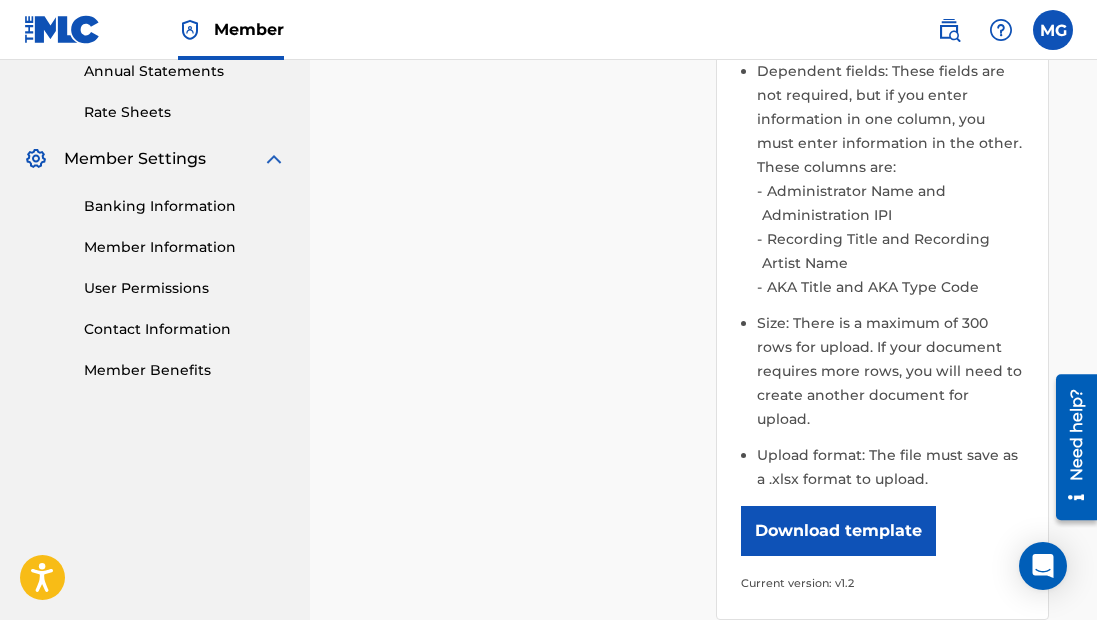 scroll, scrollTop: 729, scrollLeft: 0, axis: vertical 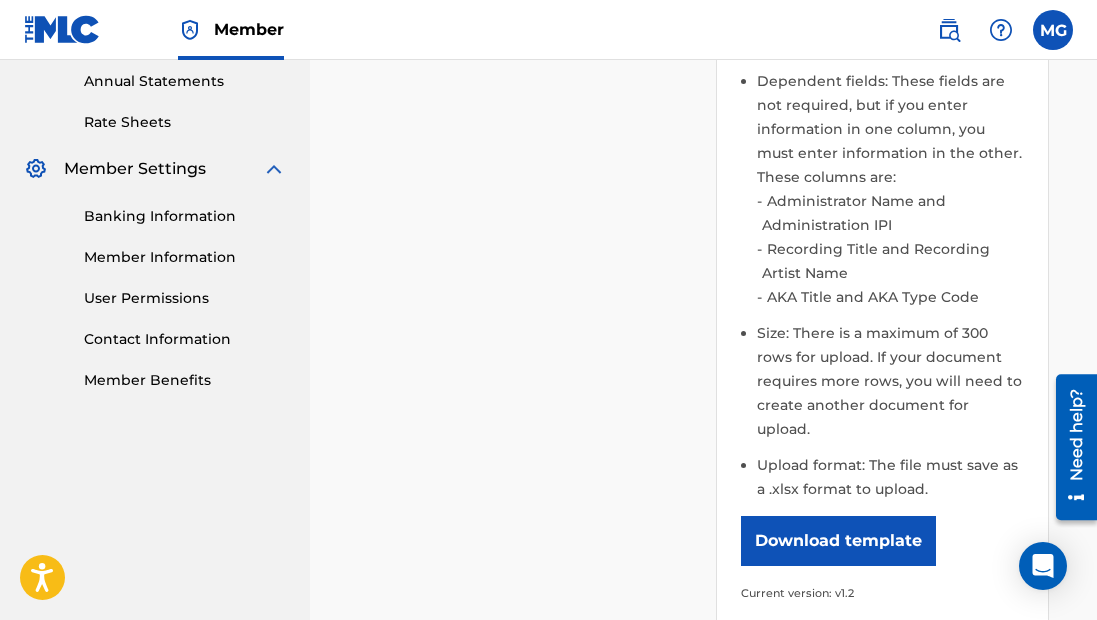 click on "Download template" at bounding box center (838, 541) 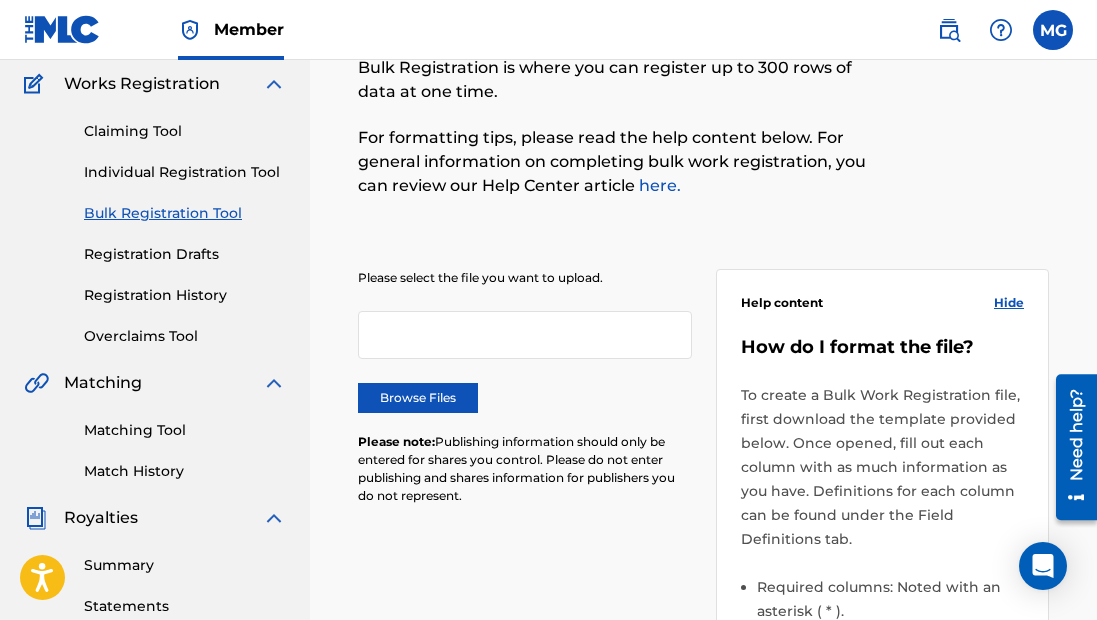 scroll, scrollTop: 164, scrollLeft: 0, axis: vertical 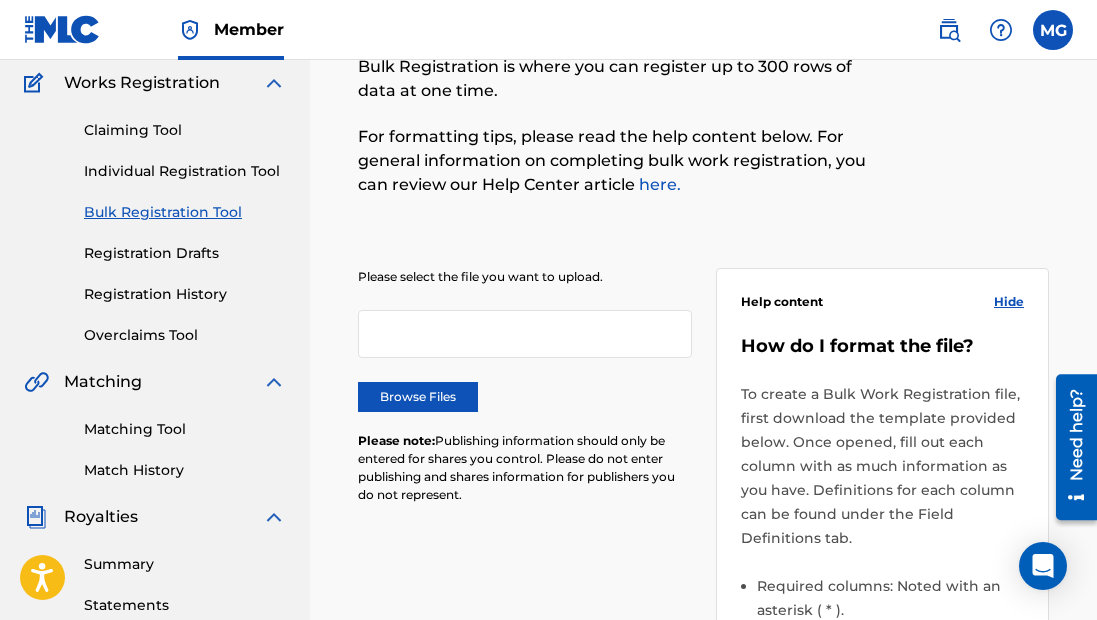 click on "Individual Registration Tool" at bounding box center (185, 171) 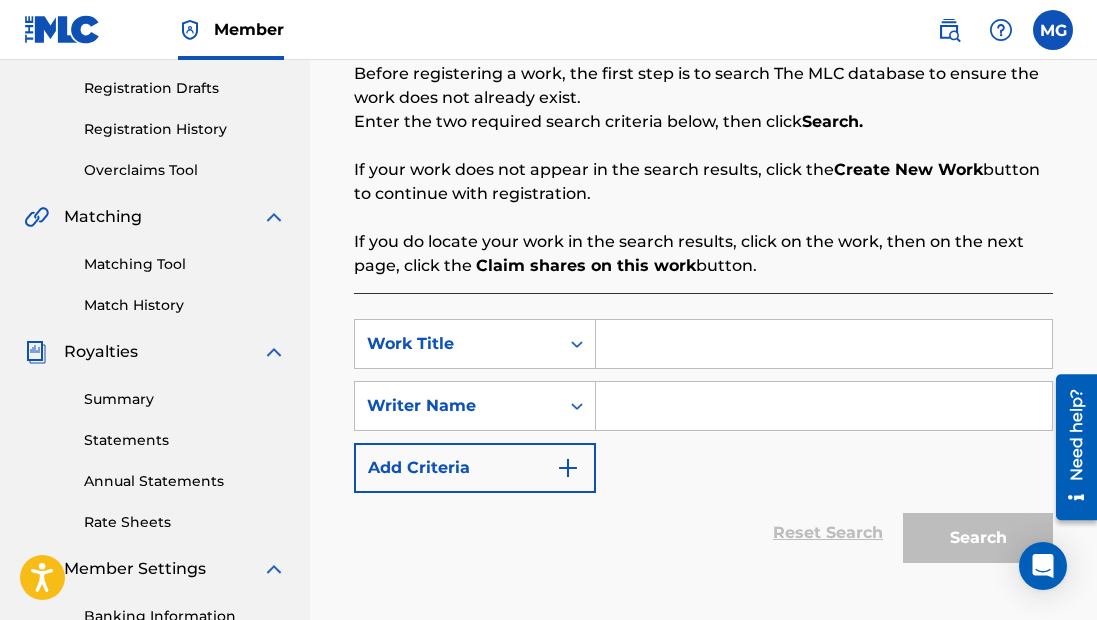 scroll, scrollTop: 328, scrollLeft: 0, axis: vertical 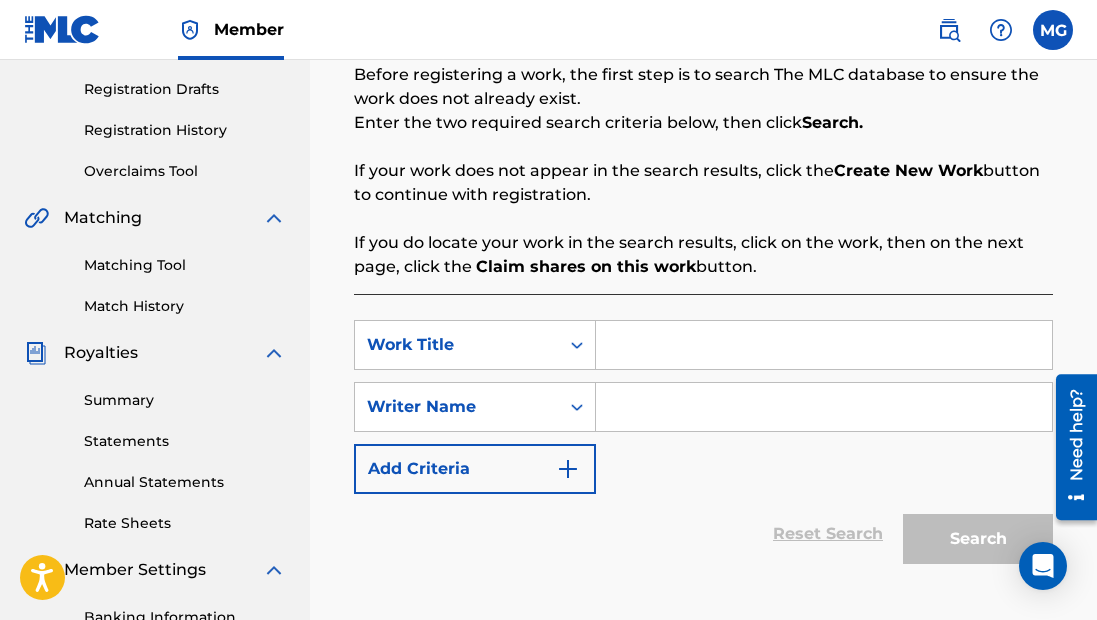 click at bounding box center (824, 345) 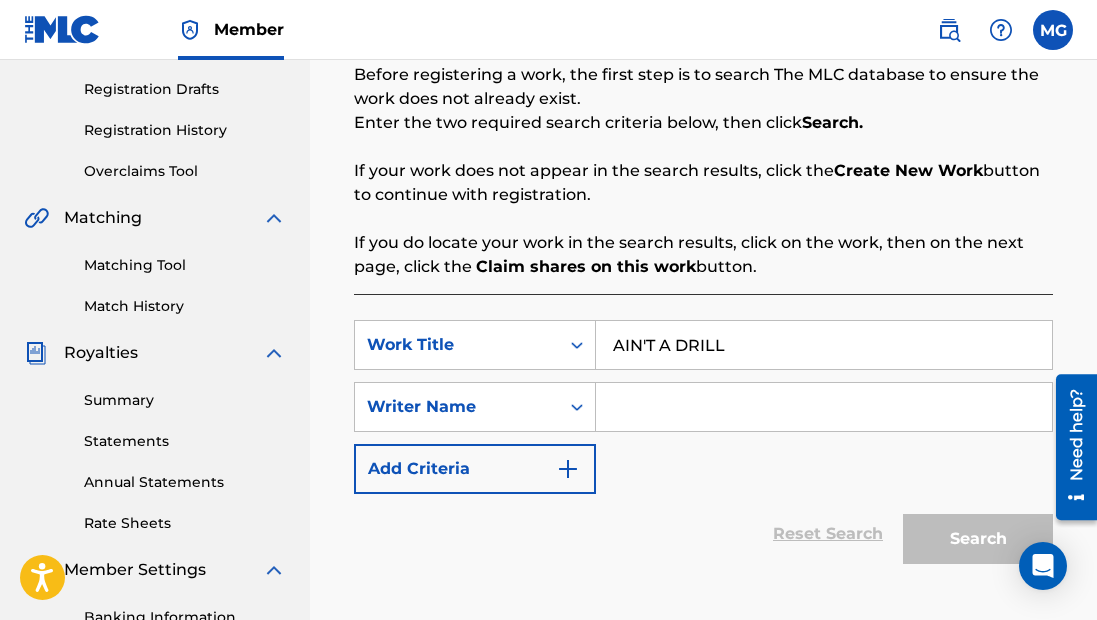 type on "AIN'T A DRILL" 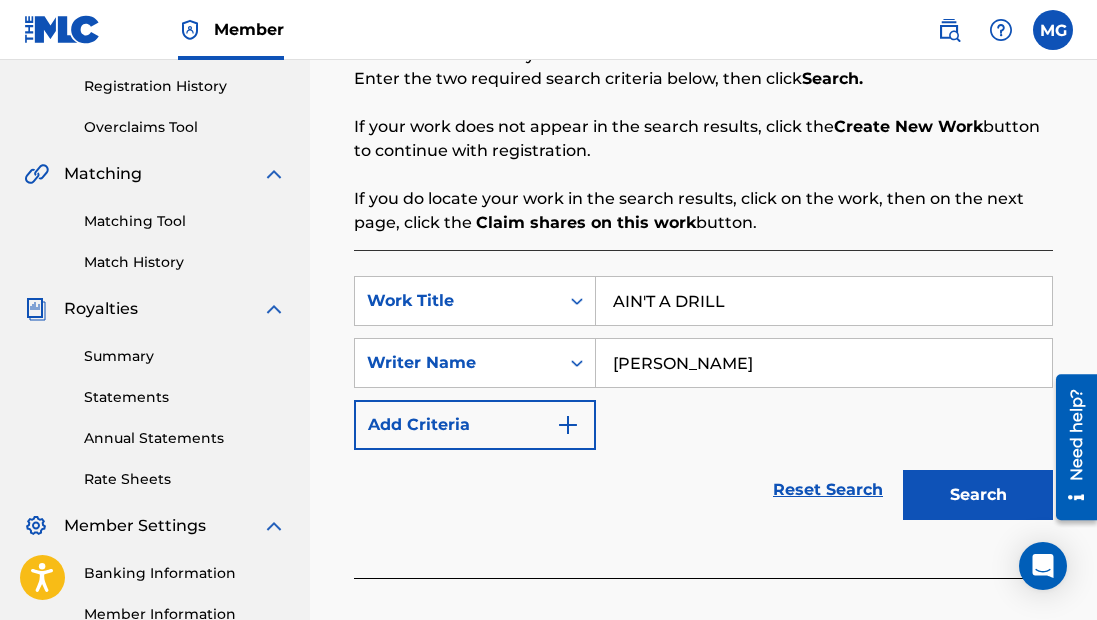 scroll, scrollTop: 385, scrollLeft: 0, axis: vertical 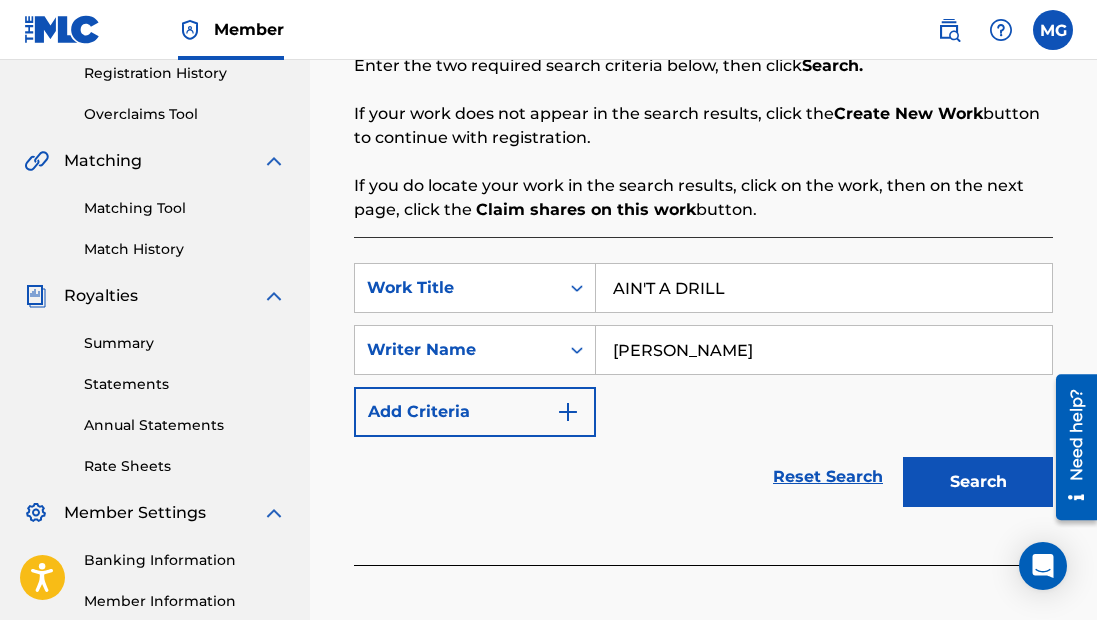 type on "[PERSON_NAME]" 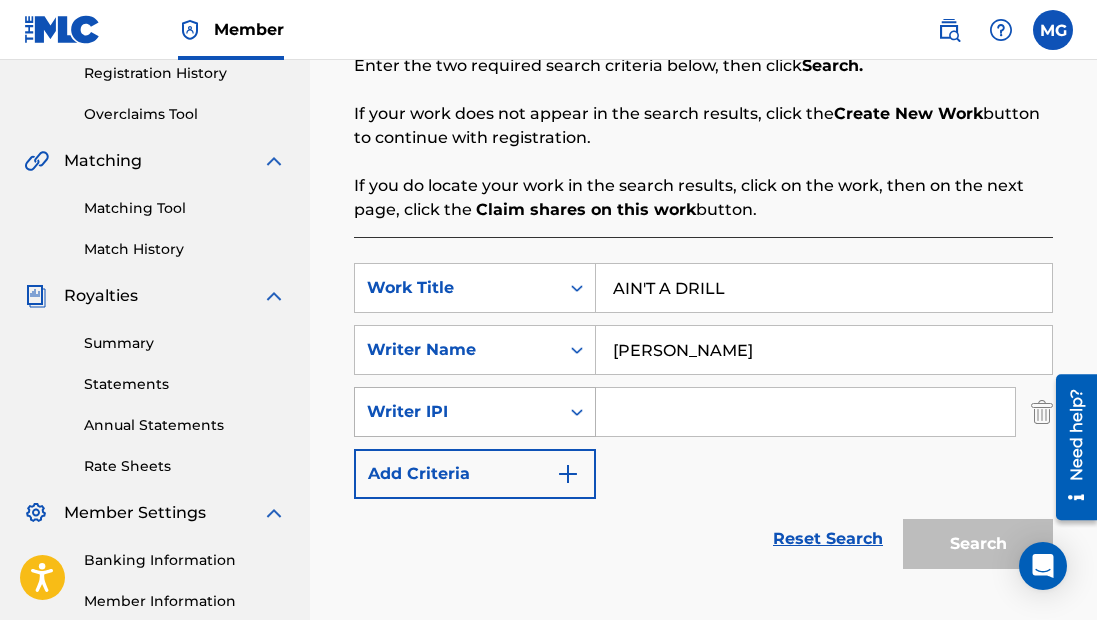 click on "Writer IPI" at bounding box center (457, 412) 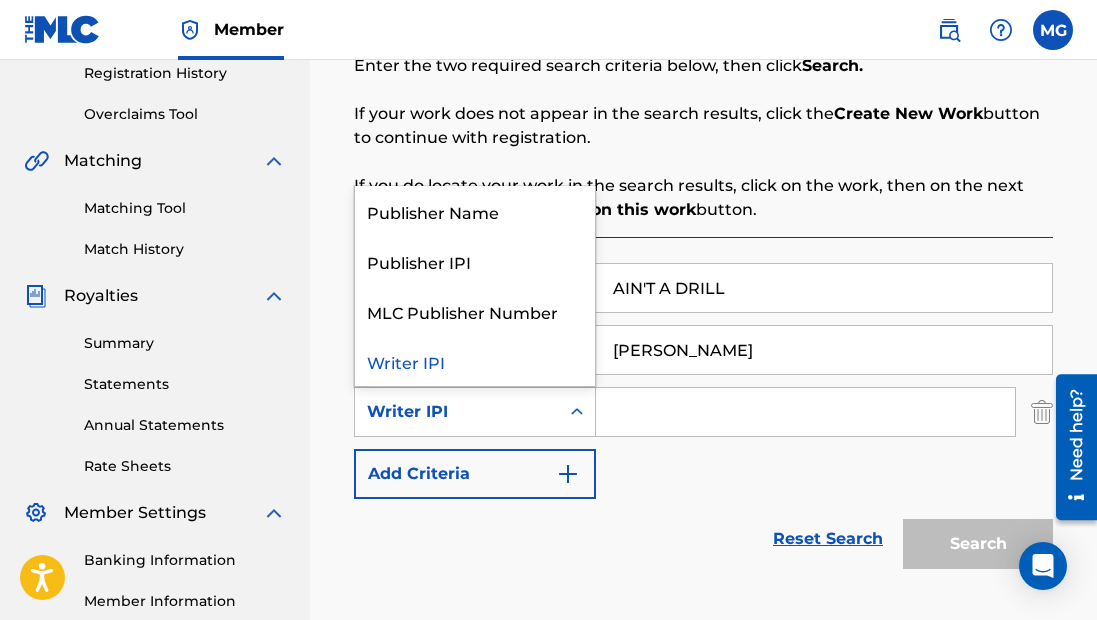 click on "SearchWithCriteriabf345c2b-a02b-4d8b-a724-4b1c5d301cb8 Work Title AIN'T A DRILL SearchWithCriteria13a0b1aa-e528-46ff-800b-408012c4255a Writer Name [PERSON_NAME] SearchWithCriteria7a0ca3ea-32ac-4af6-8b35-20efa03c315b Writer IPI selected, 4 of 4. 4 results available. Use Up and Down to choose options, press Enter to select the currently focused option, press Escape to exit the menu, press Tab to select the option and exit the menu. Writer IPI Publisher Name Publisher IPI MLC Publisher Number Writer IPI Add Criteria" at bounding box center [703, 381] 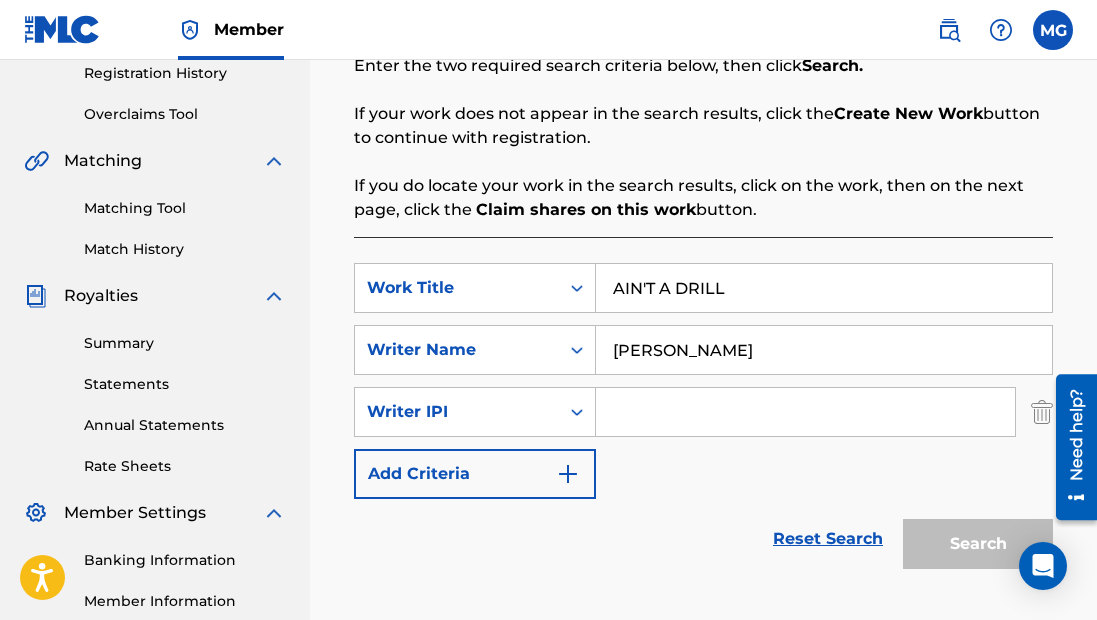 click at bounding box center [1042, 412] 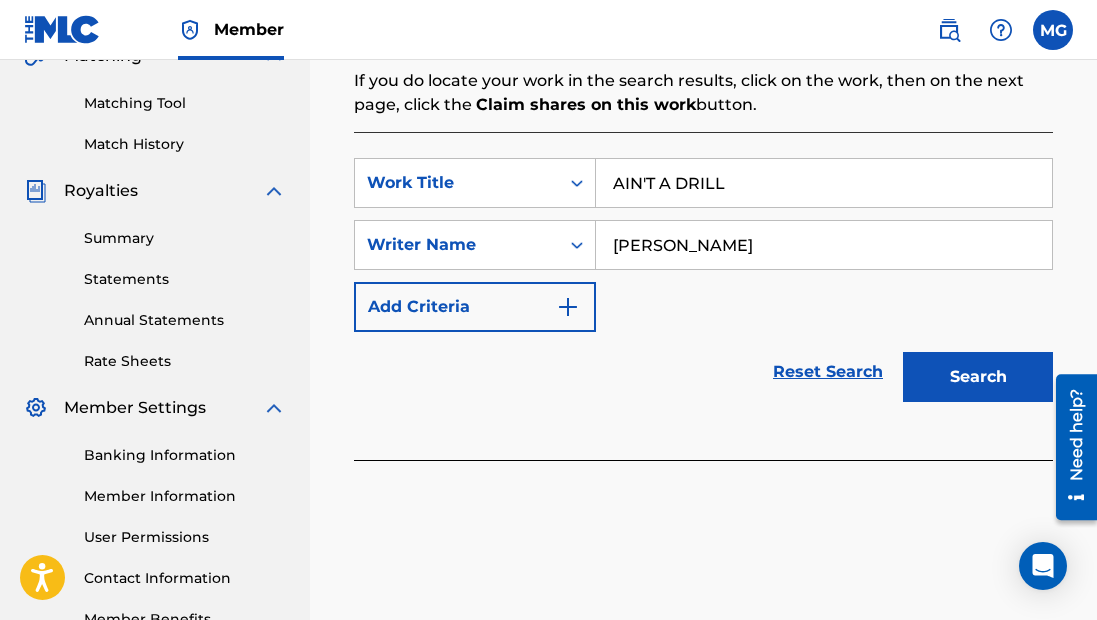 scroll, scrollTop: 486, scrollLeft: 0, axis: vertical 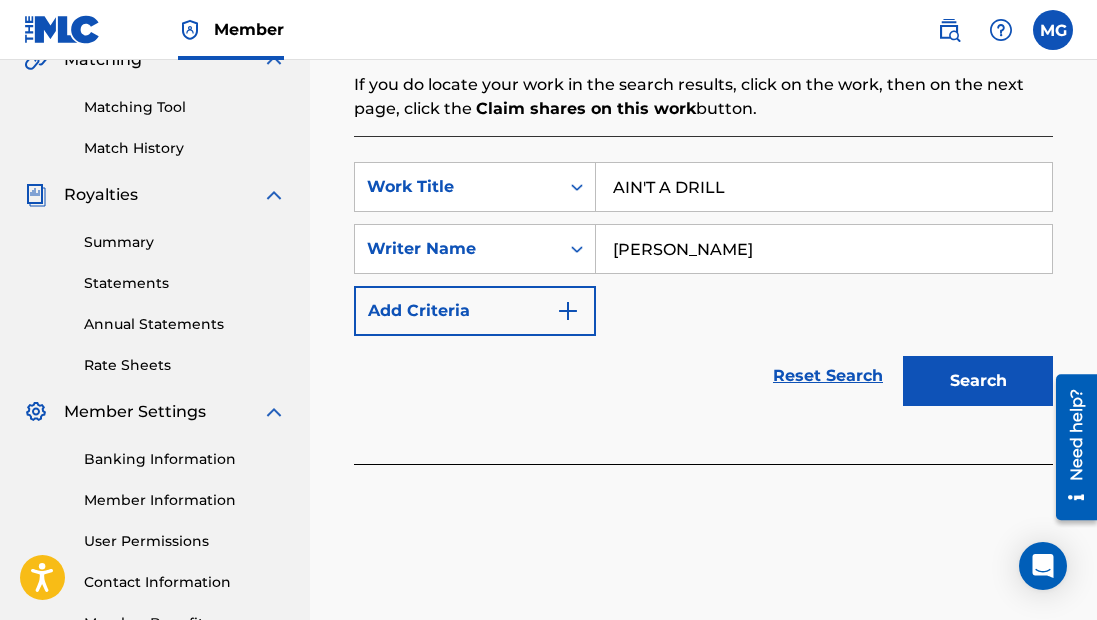click on "Search" at bounding box center (978, 381) 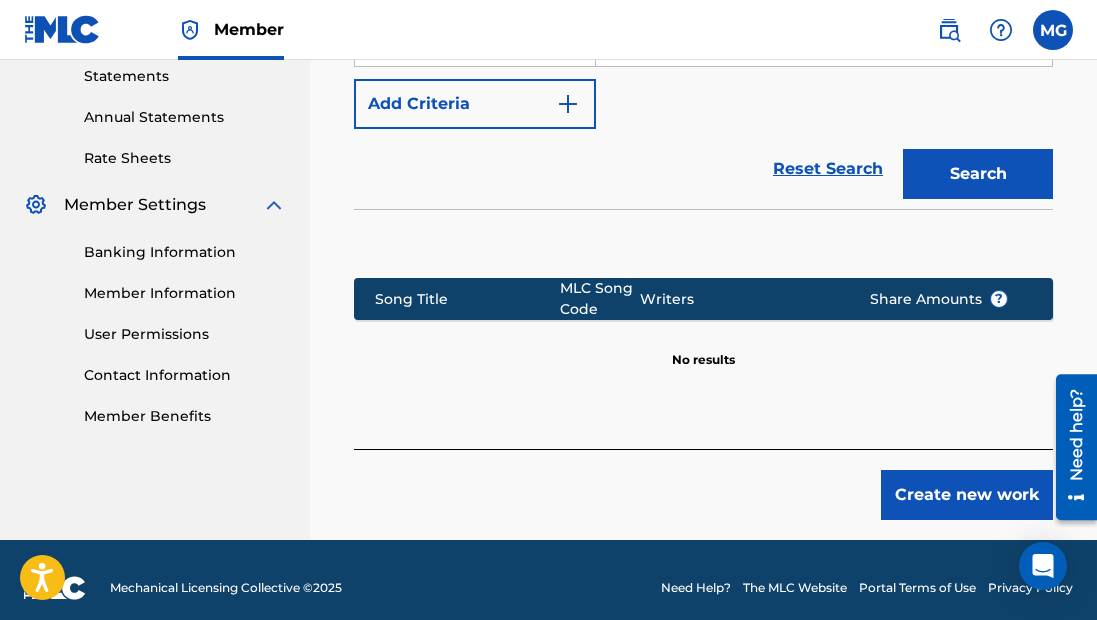 scroll, scrollTop: 546, scrollLeft: 0, axis: vertical 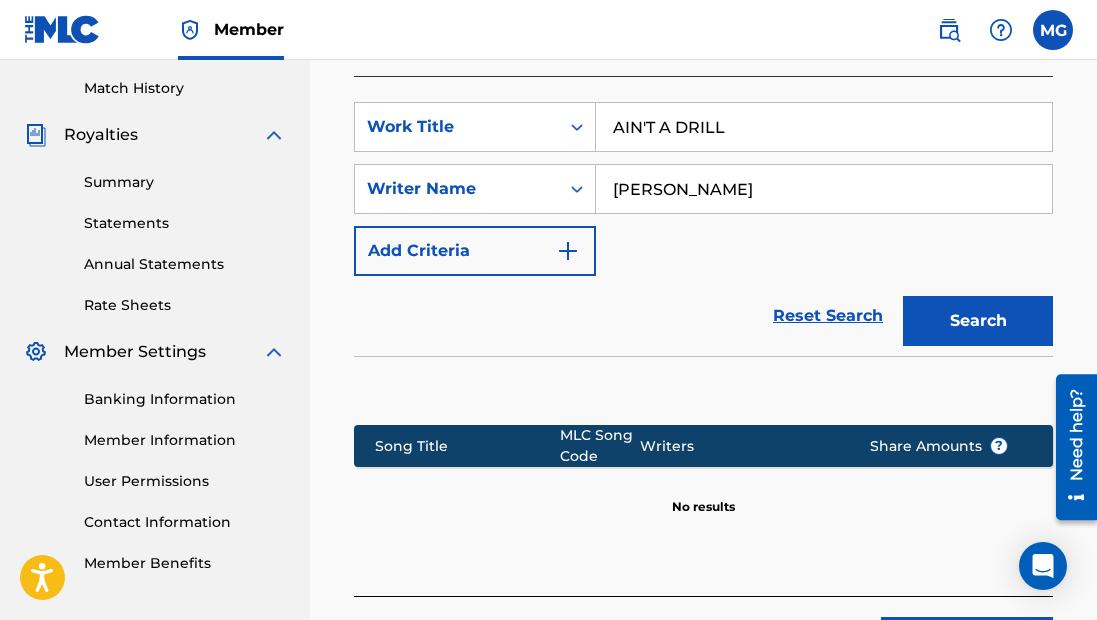 click on "Add Criteria" at bounding box center [475, 251] 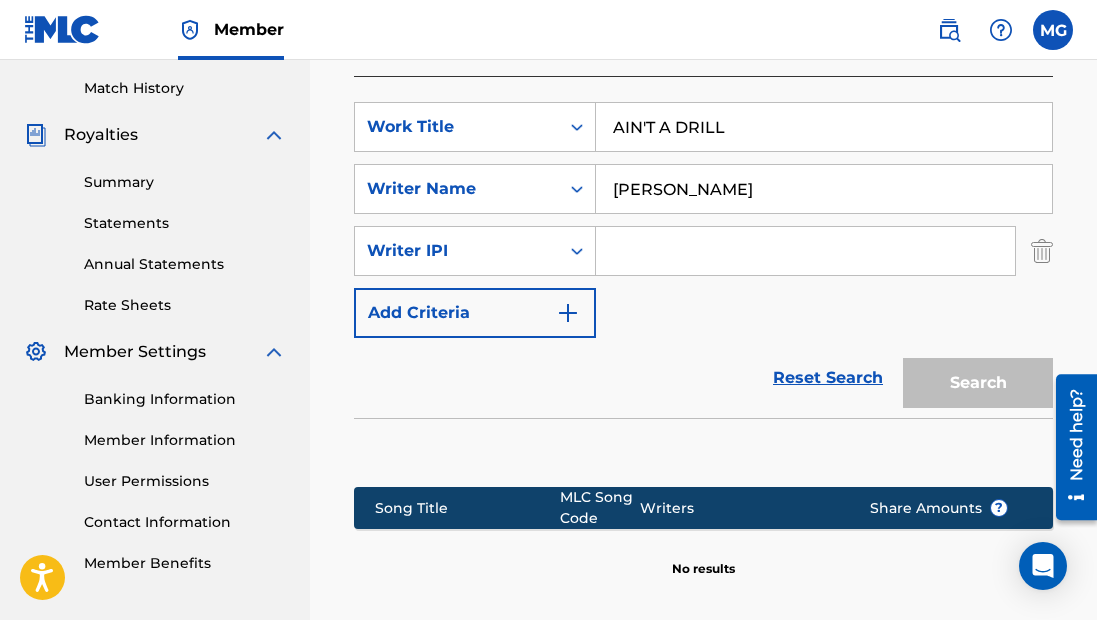 click at bounding box center [805, 251] 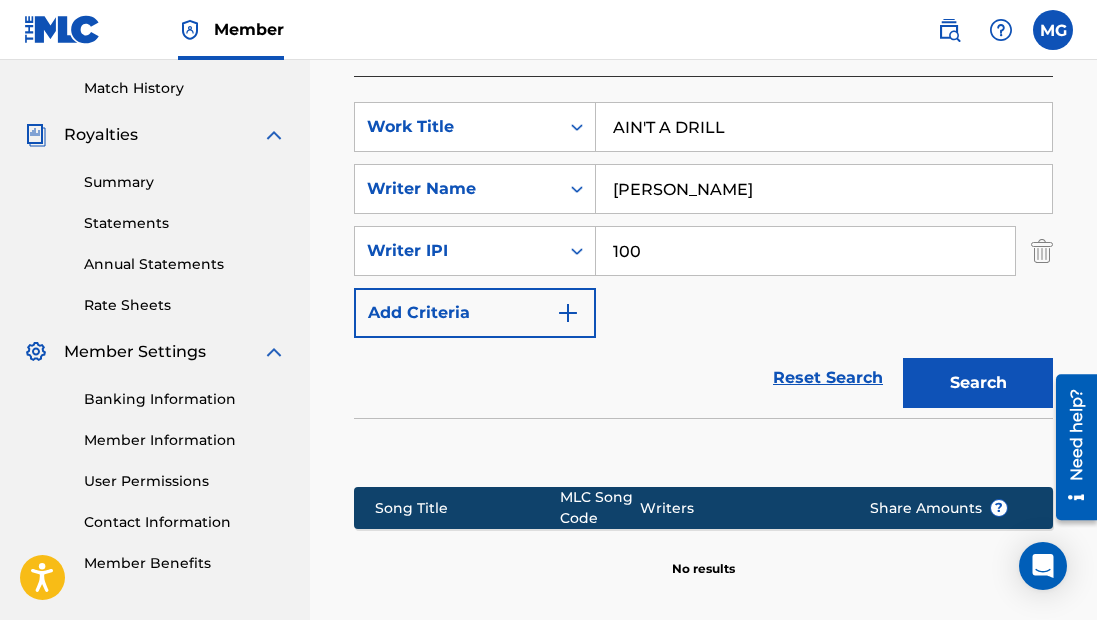 type on "100" 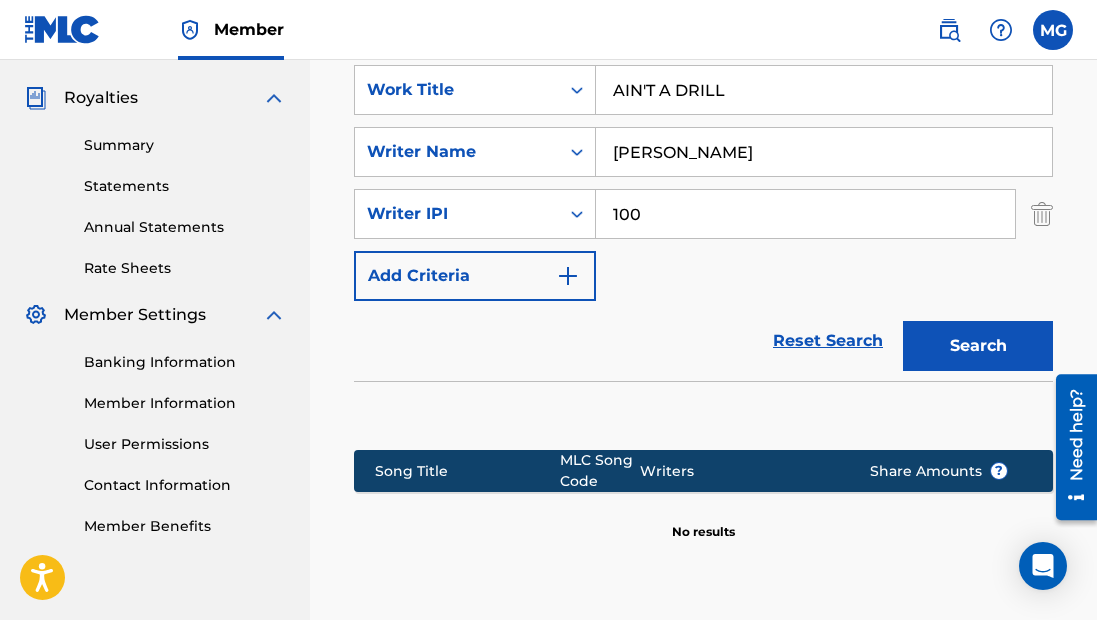 scroll, scrollTop: 569, scrollLeft: 0, axis: vertical 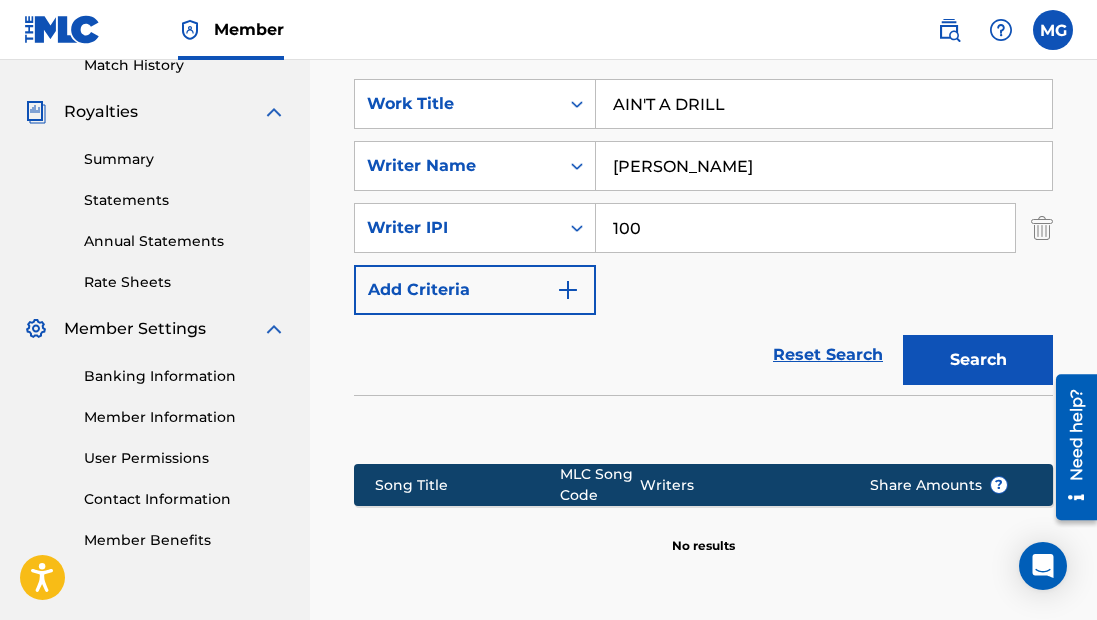 click on "[PERSON_NAME]" at bounding box center (824, 166) 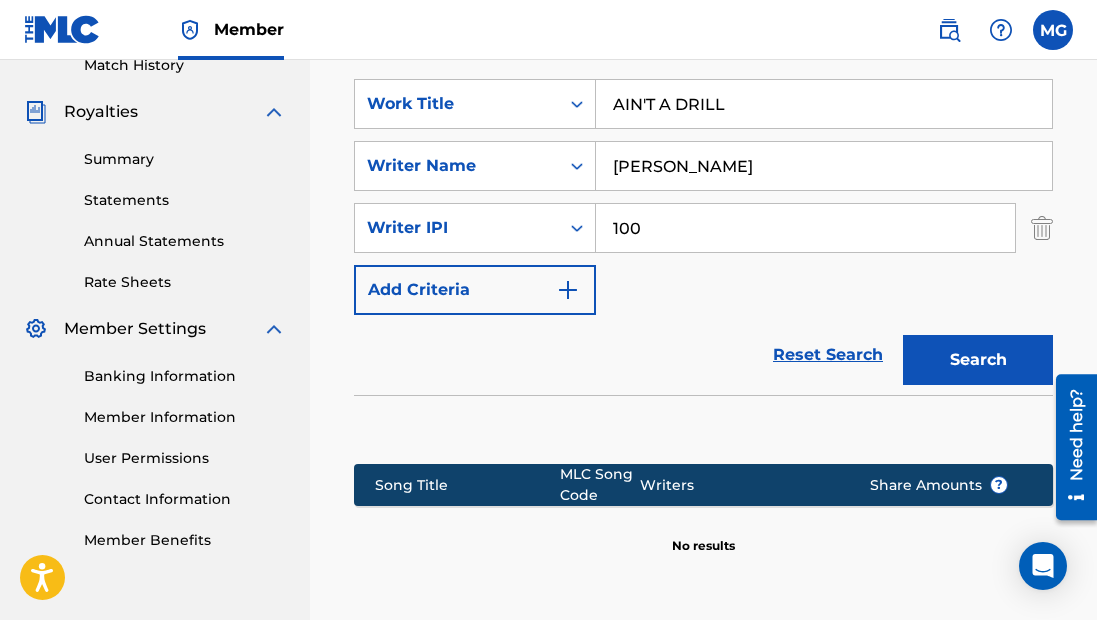 click on "Search" at bounding box center (978, 360) 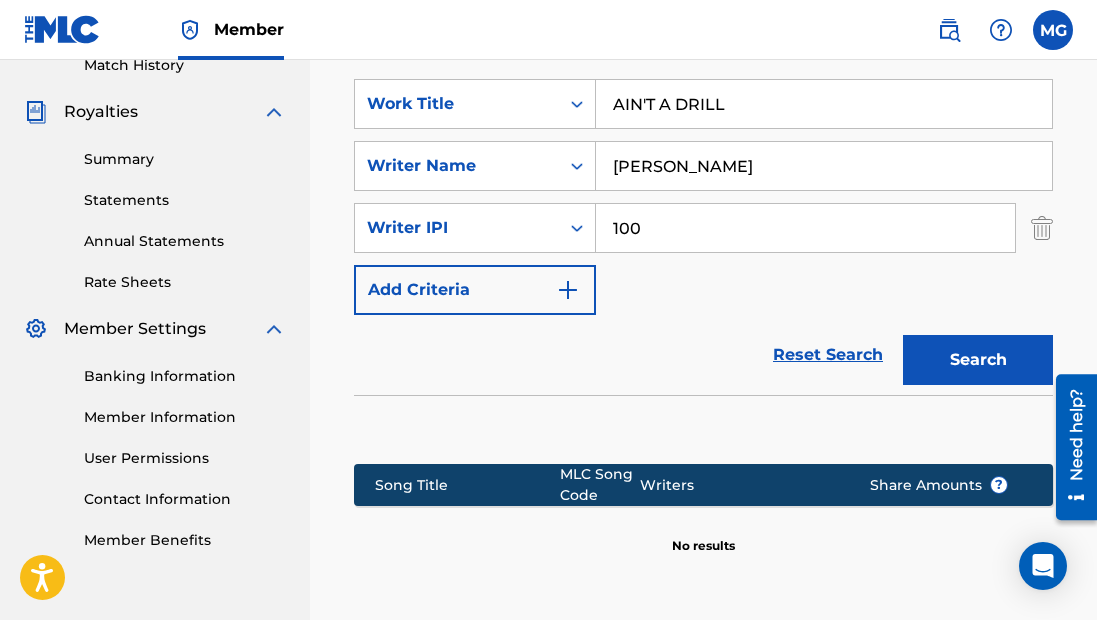 type on "[PERSON_NAME]" 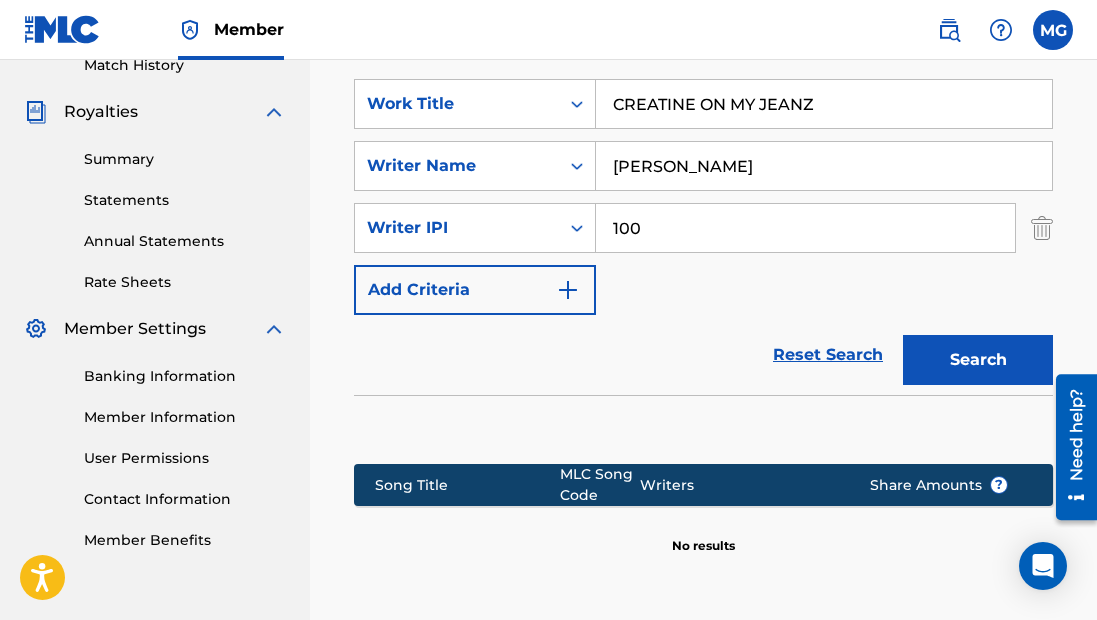 type on "CREATINE ON MY JEANZ" 